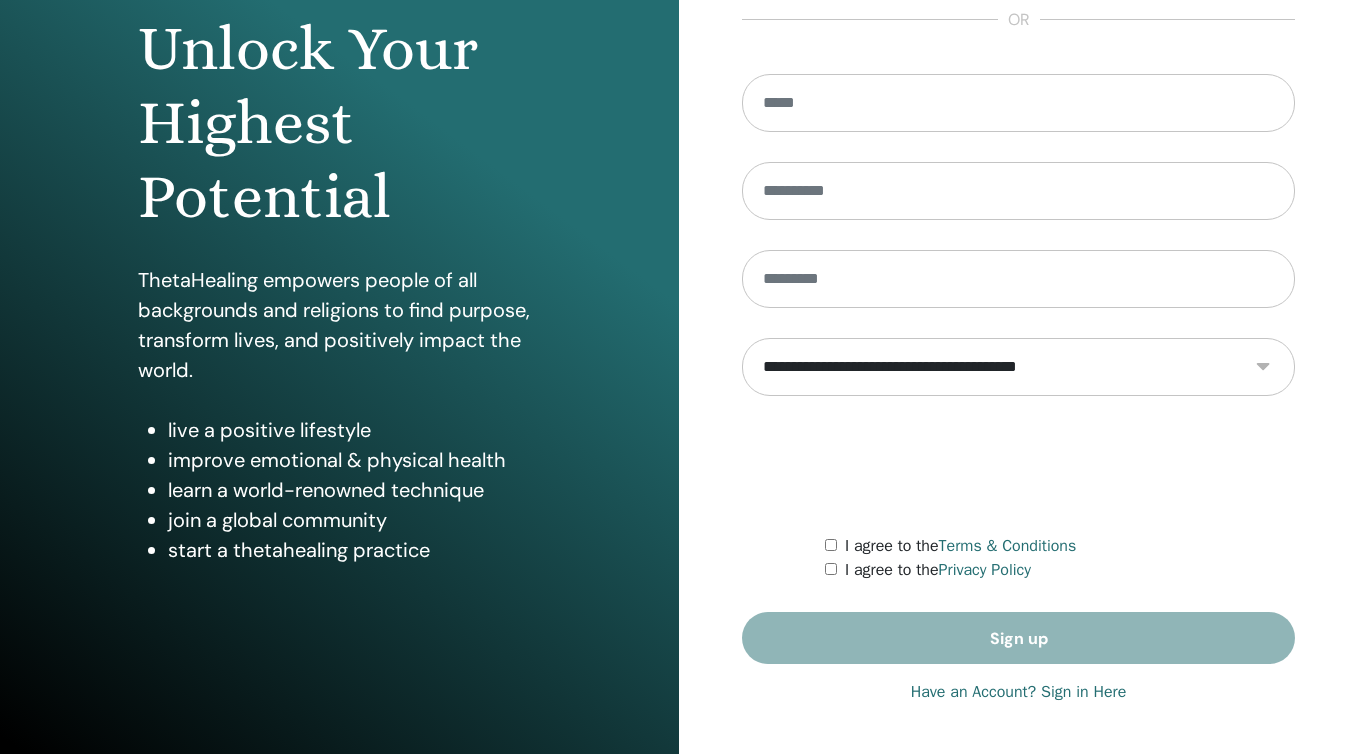 scroll, scrollTop: 206, scrollLeft: 0, axis: vertical 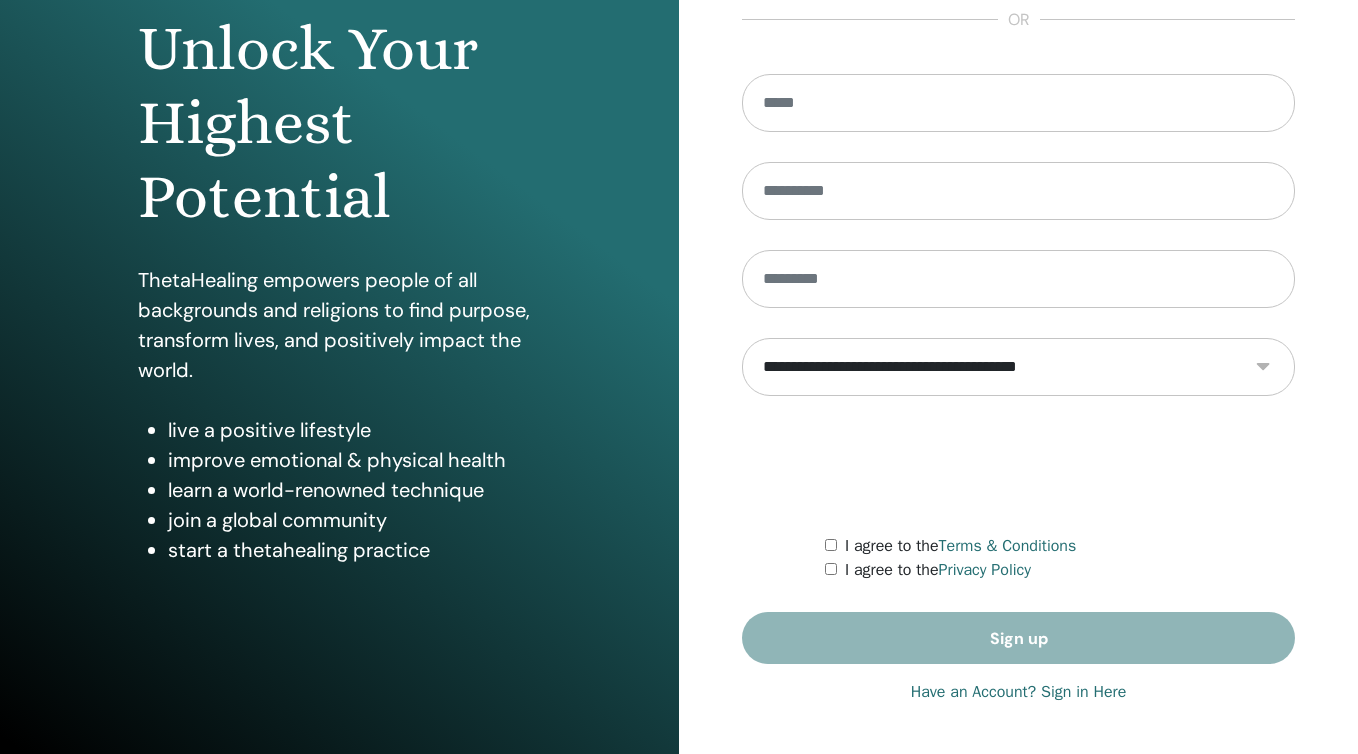 click on "Have an Account? Sign in Here" at bounding box center (1019, 692) 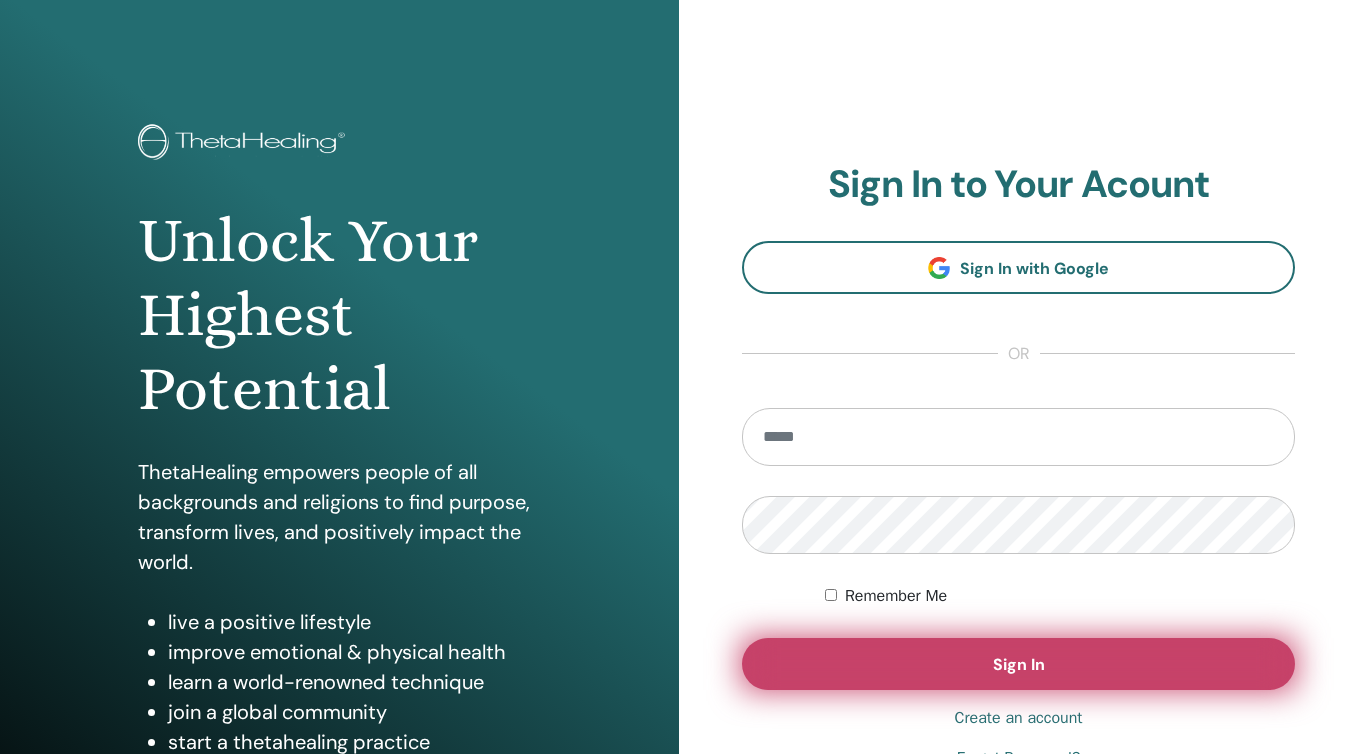 scroll, scrollTop: 0, scrollLeft: 0, axis: both 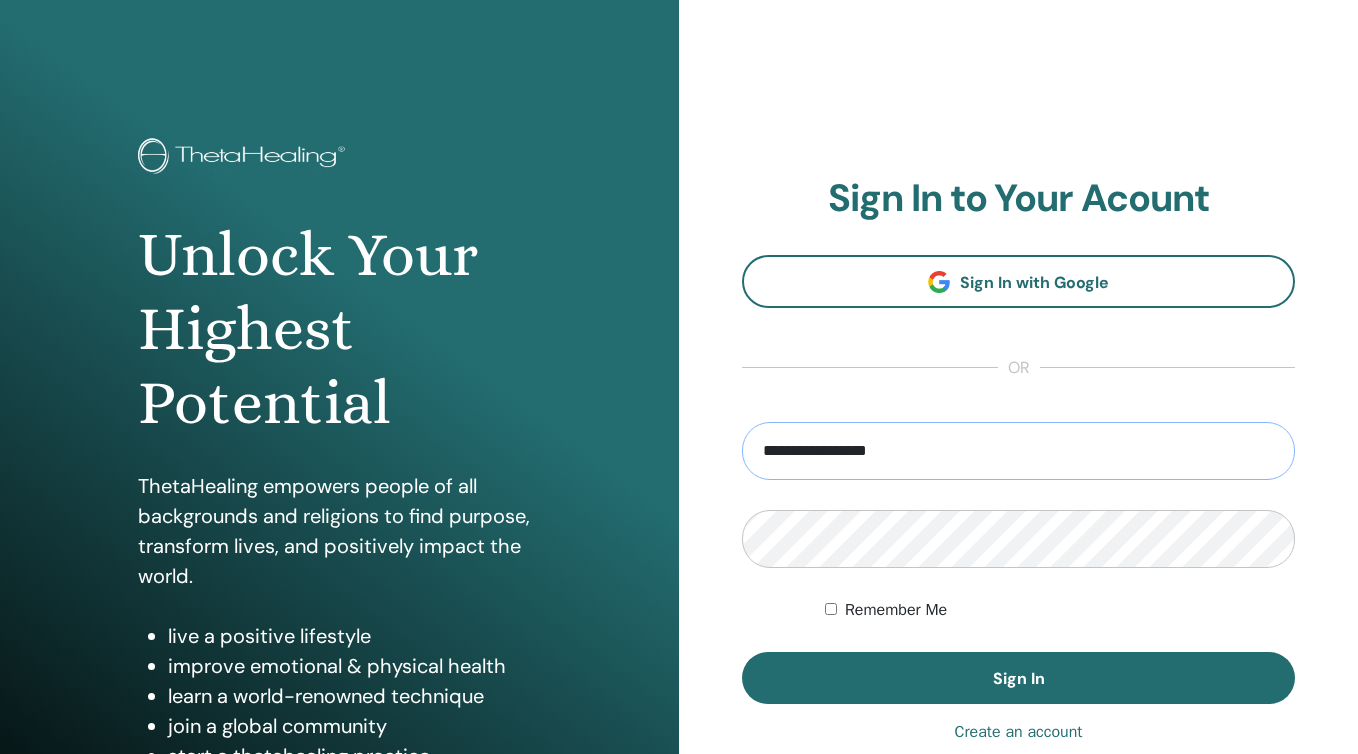type on "**********" 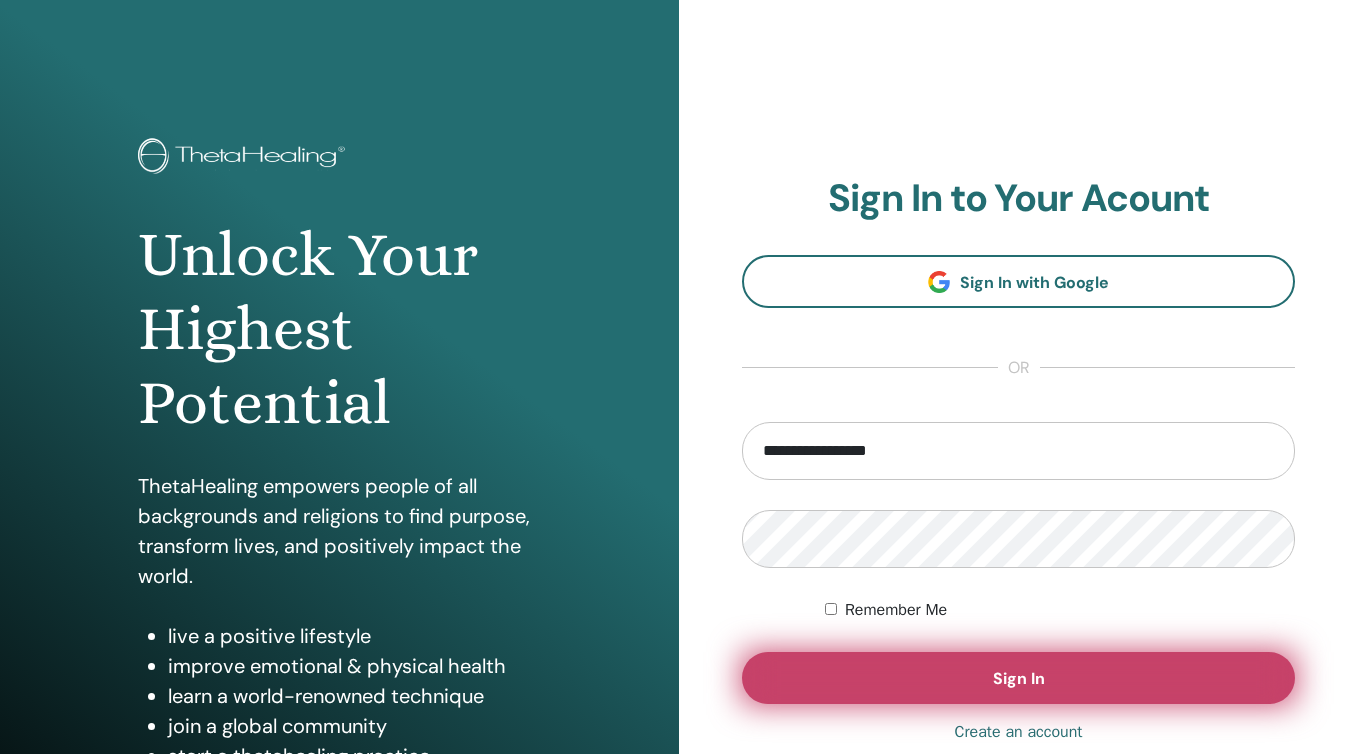click on "Sign In" at bounding box center [1018, 678] 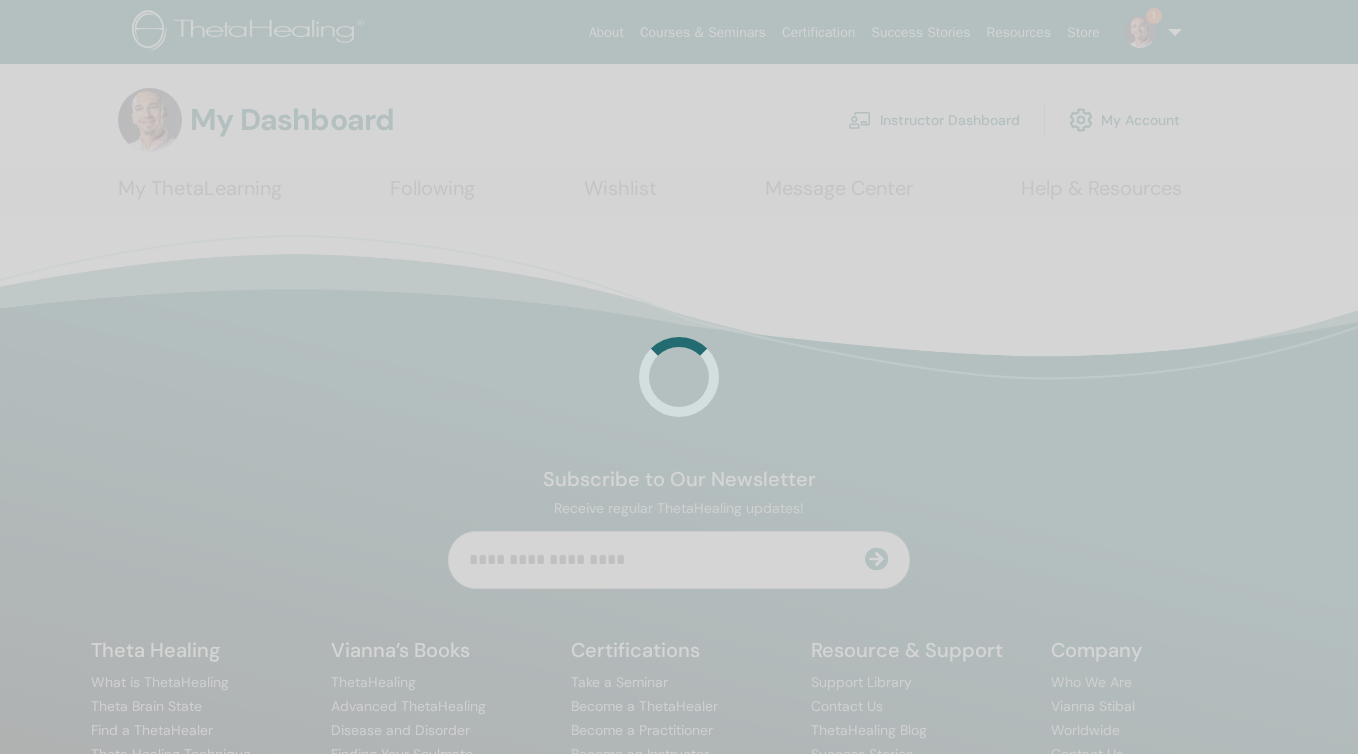 scroll, scrollTop: 0, scrollLeft: 0, axis: both 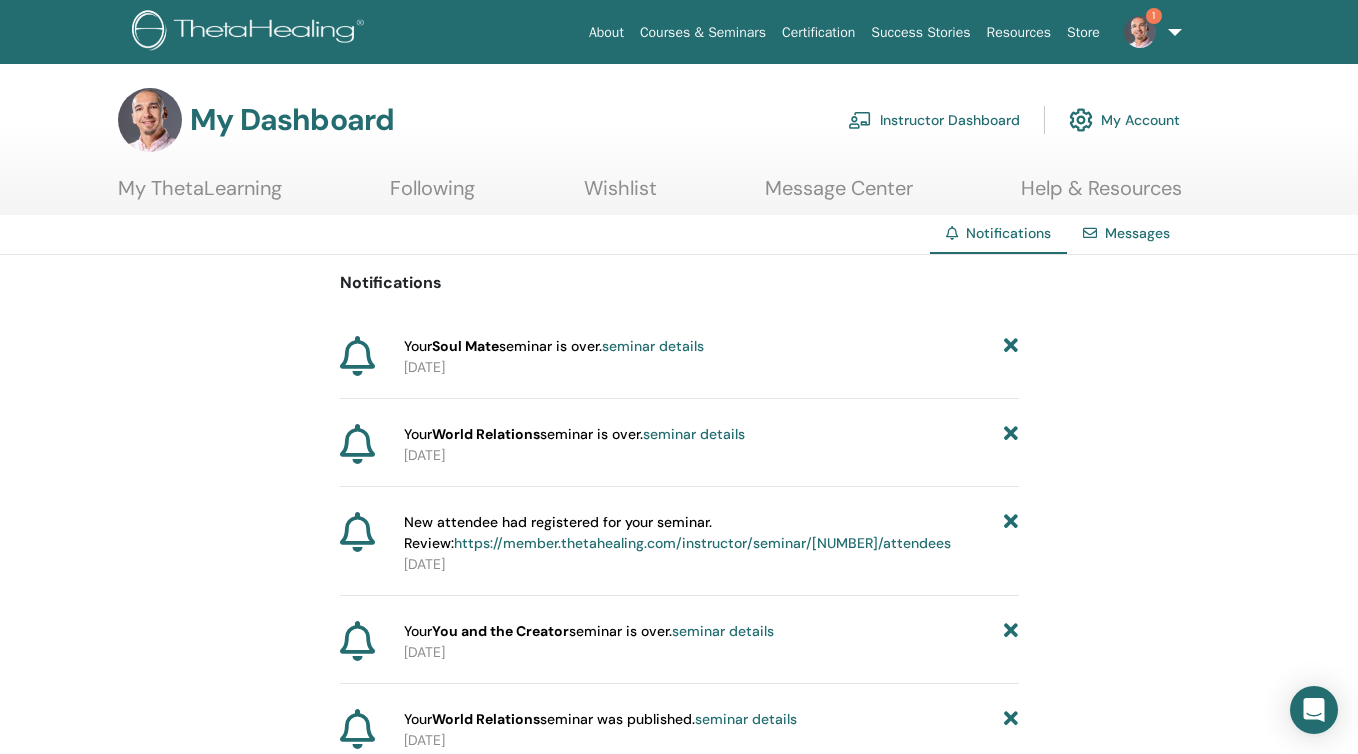 click at bounding box center (1011, 346) 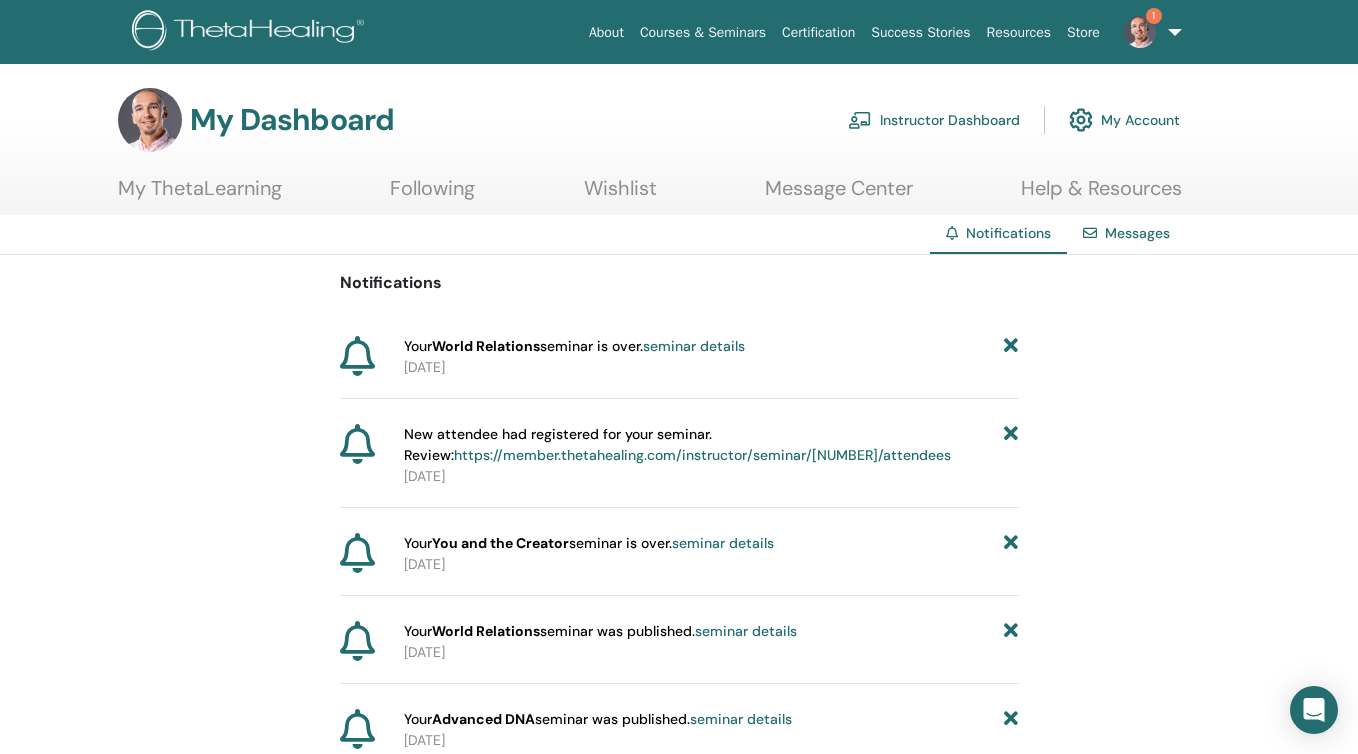 click at bounding box center (1011, 346) 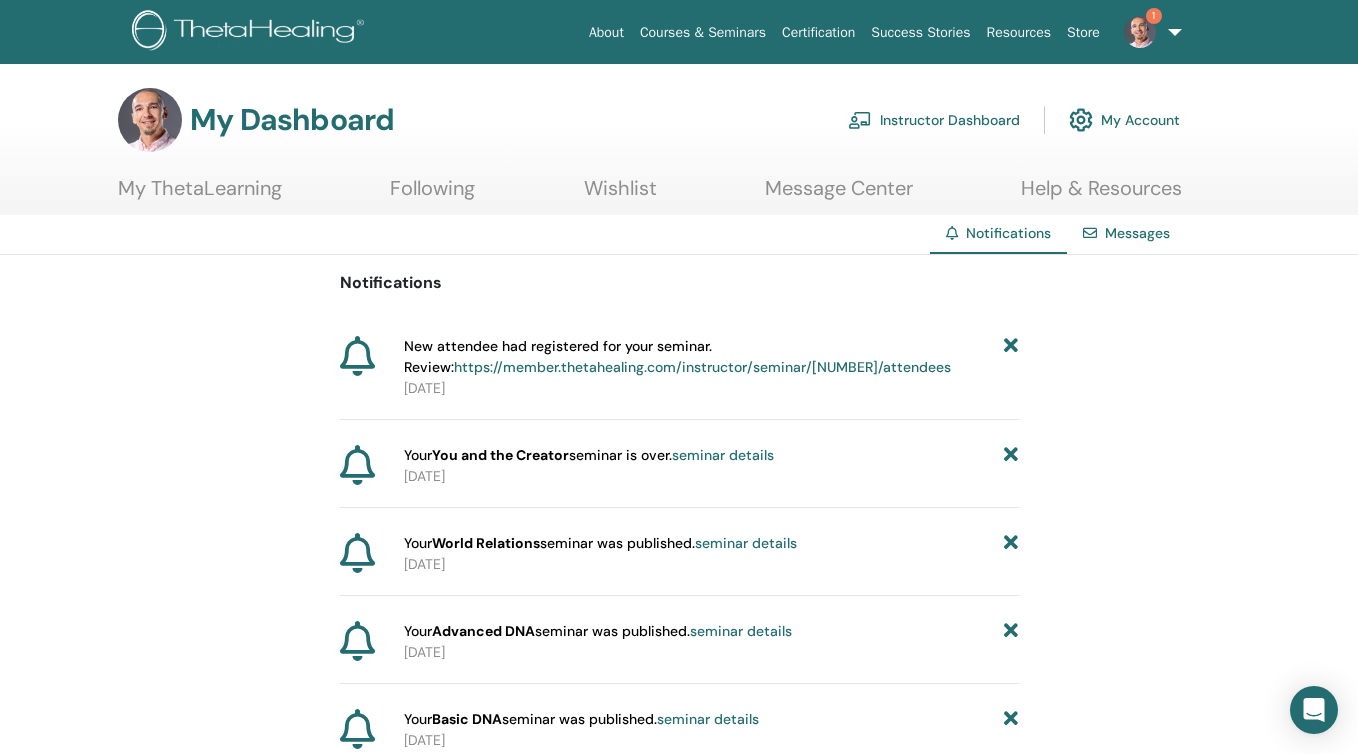 click at bounding box center [1011, 455] 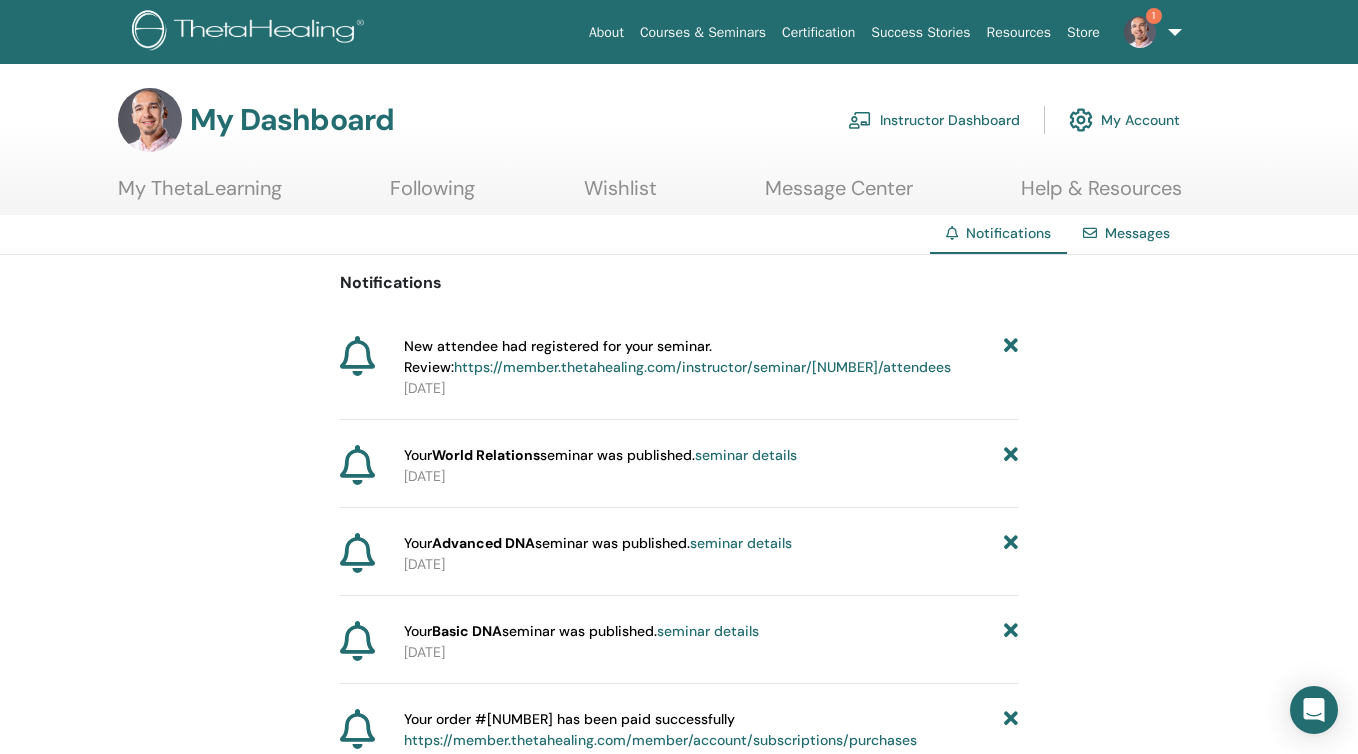 click at bounding box center (1011, 455) 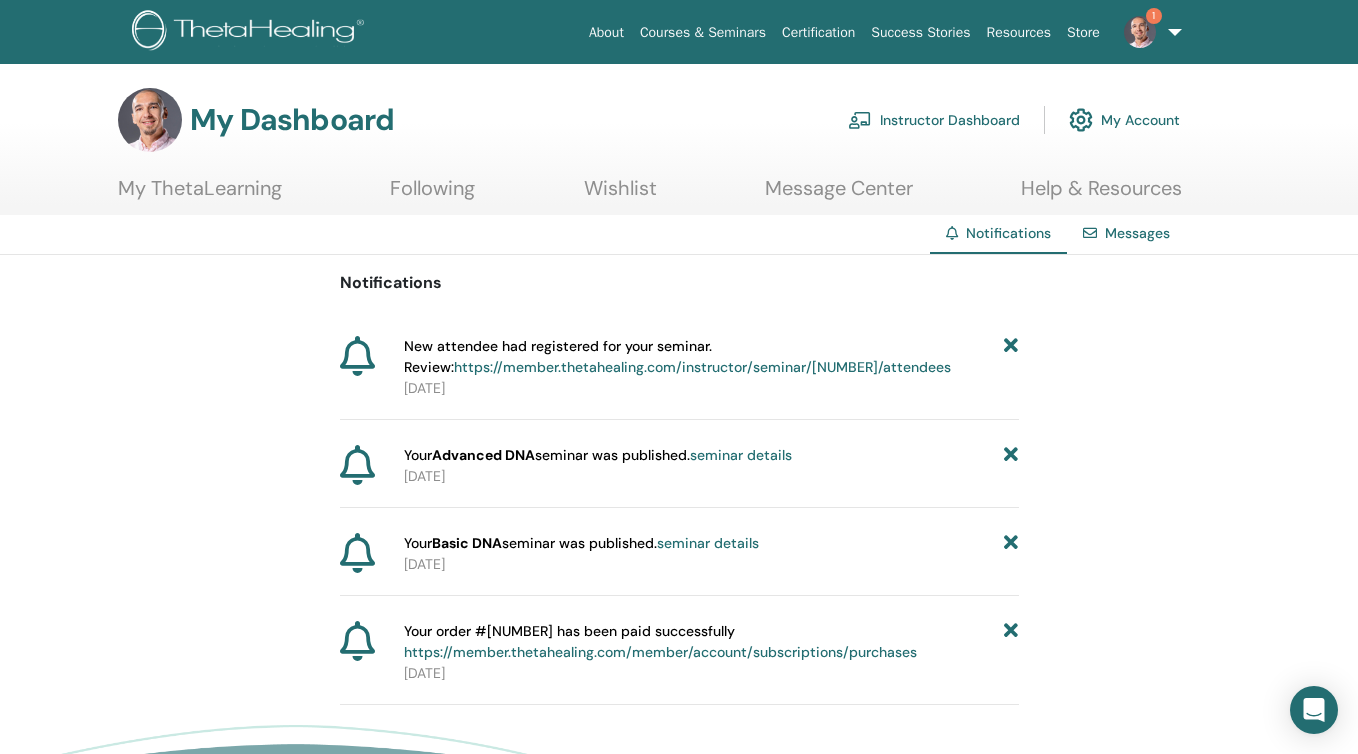 click at bounding box center (1011, 642) 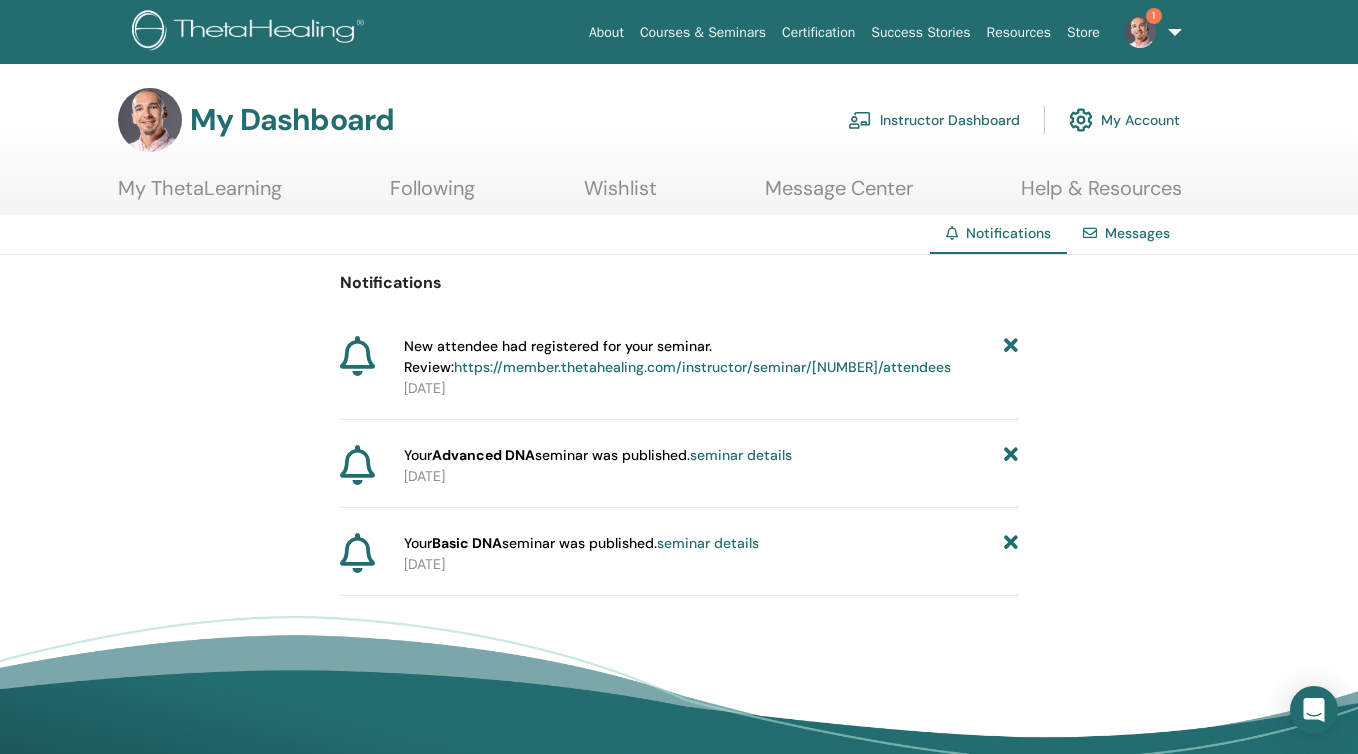 click on "https://member.thetahealing.com/instructor/seminar/371430/attendees" at bounding box center [702, 367] 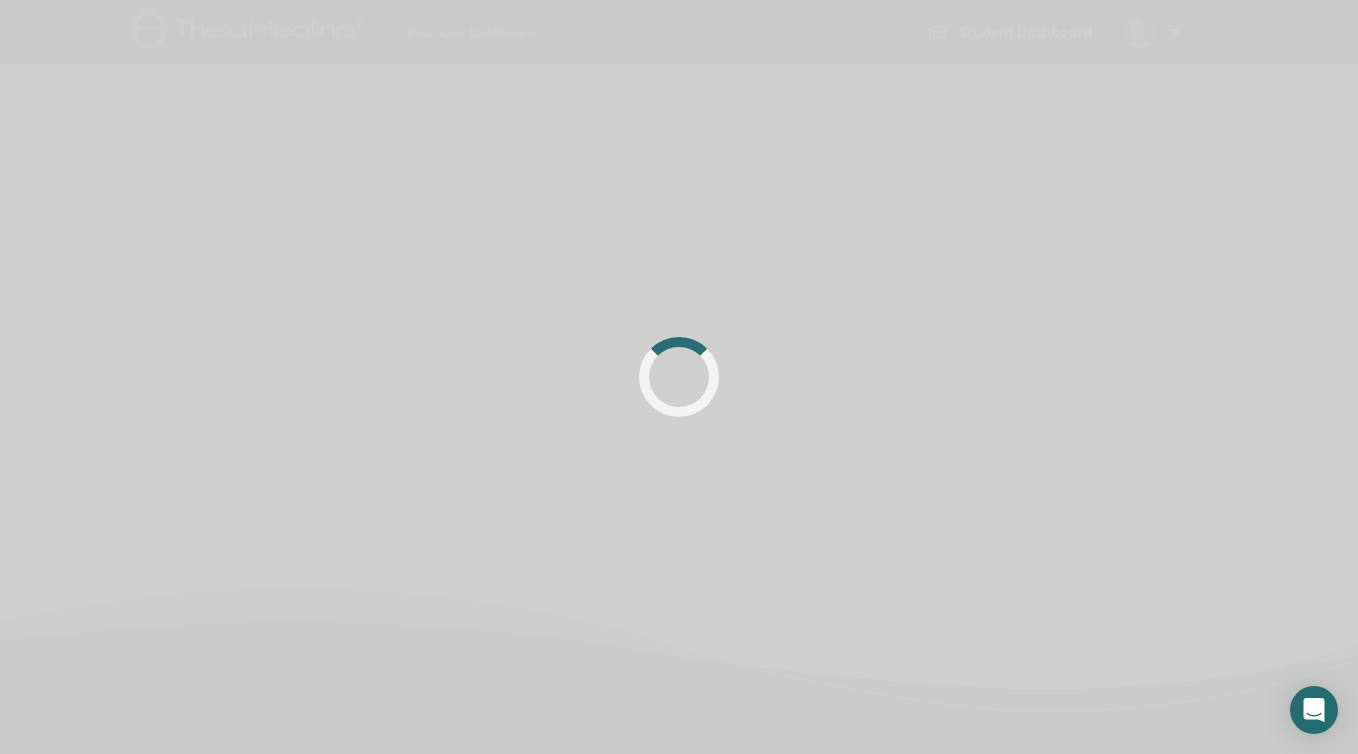 scroll, scrollTop: 0, scrollLeft: 0, axis: both 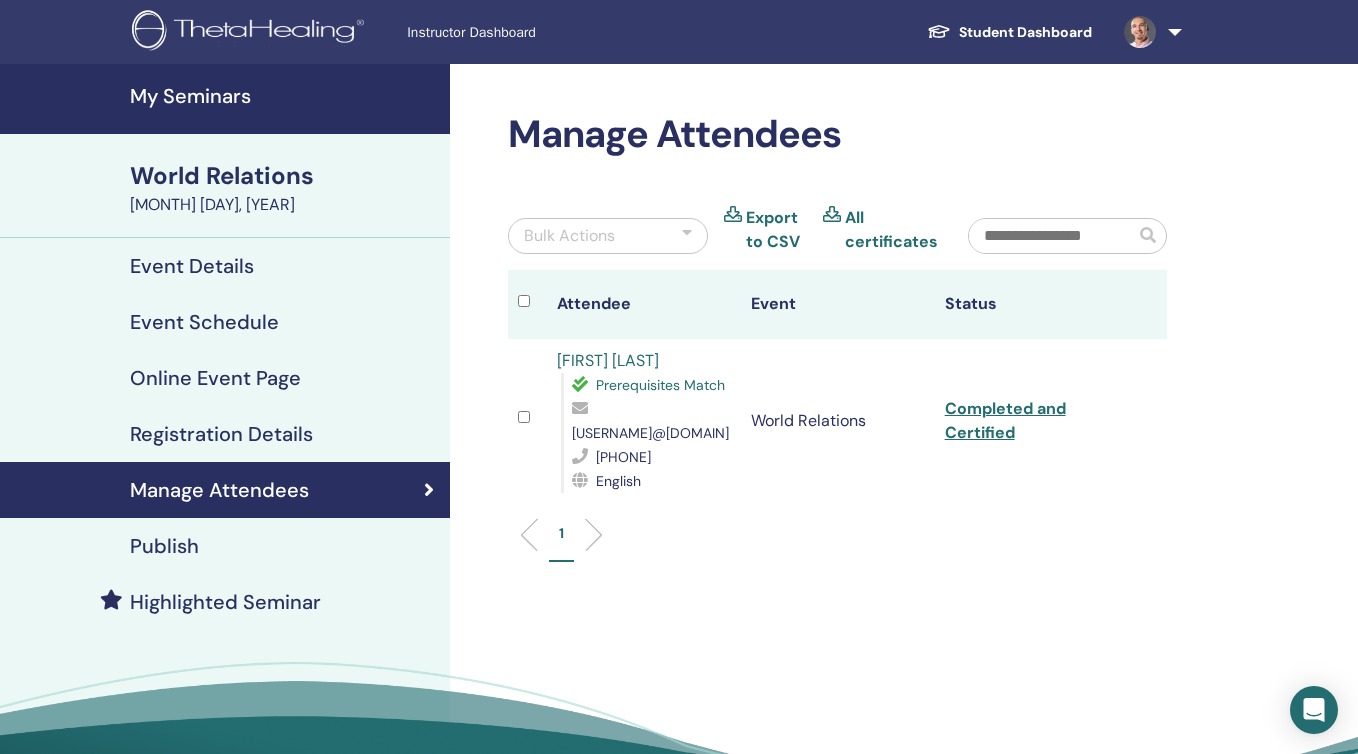 click at bounding box center [1149, 32] 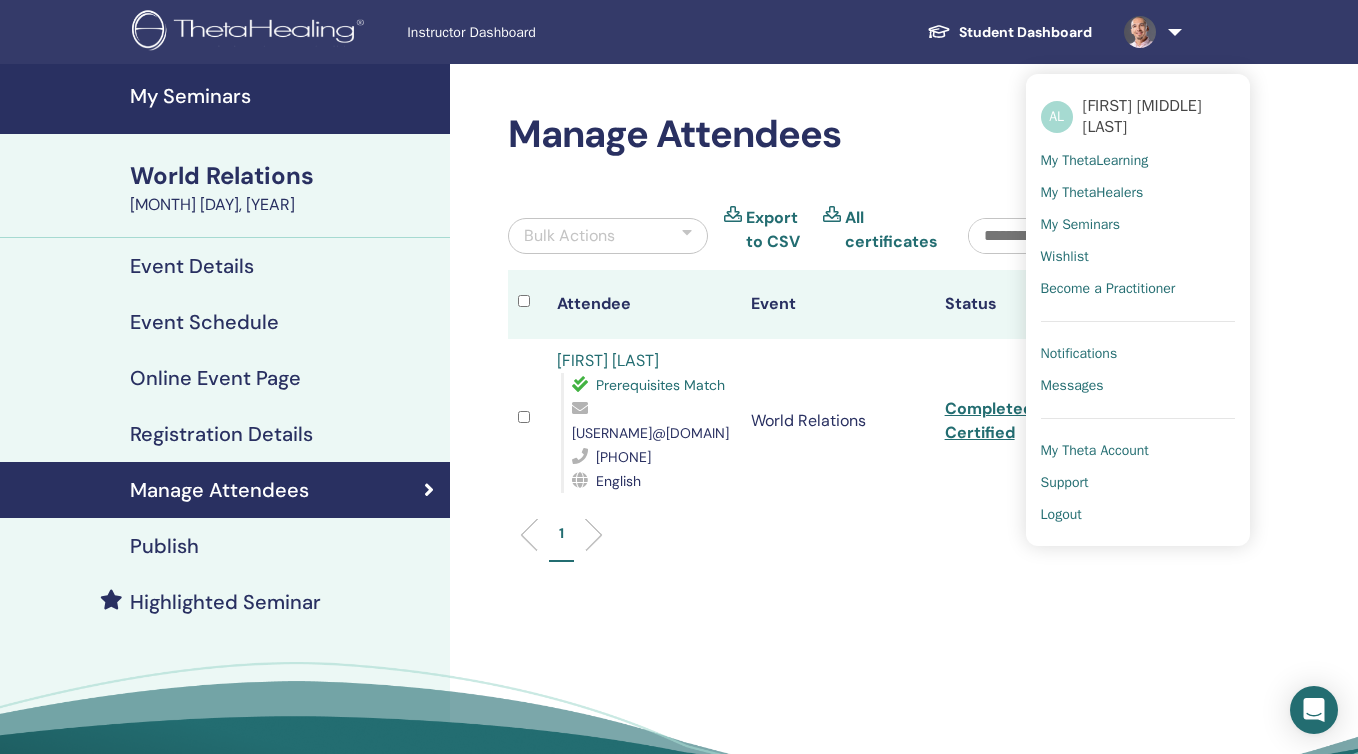 click on "Notifications" at bounding box center (1079, 354) 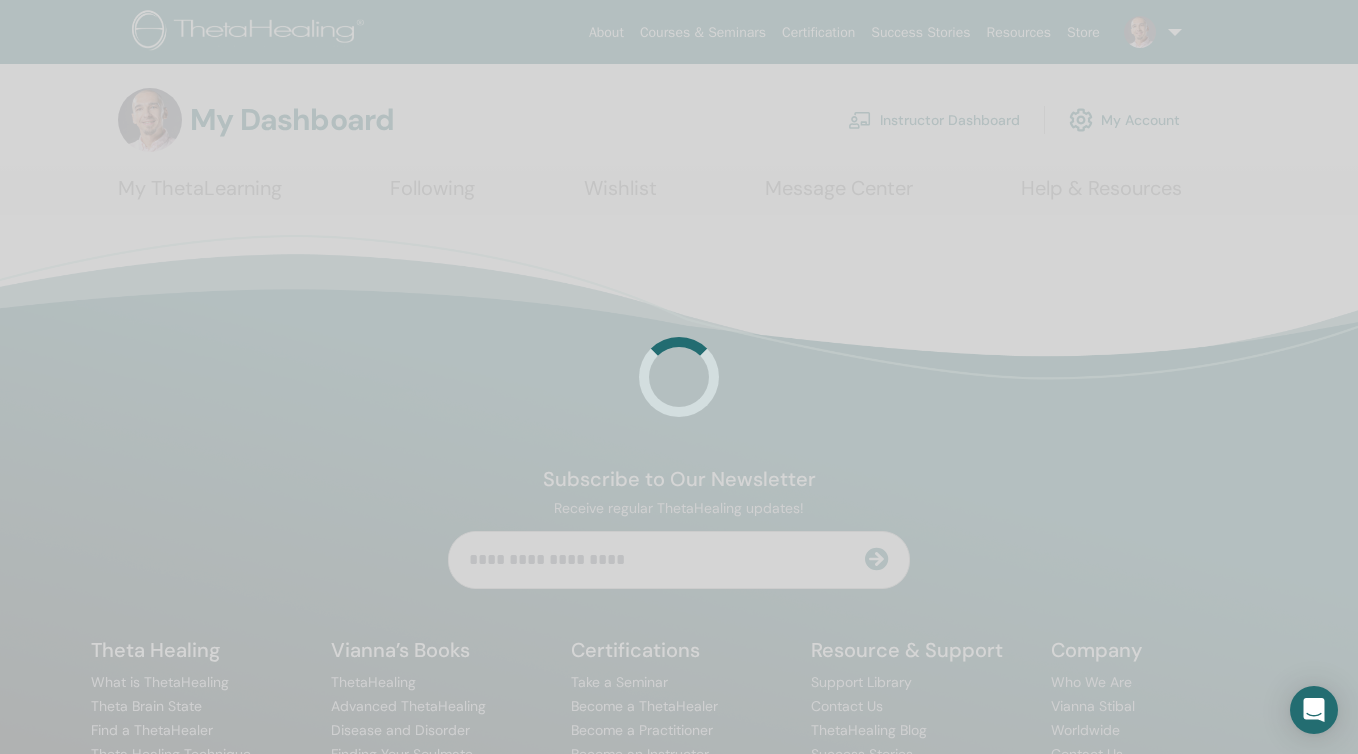 scroll, scrollTop: 0, scrollLeft: 0, axis: both 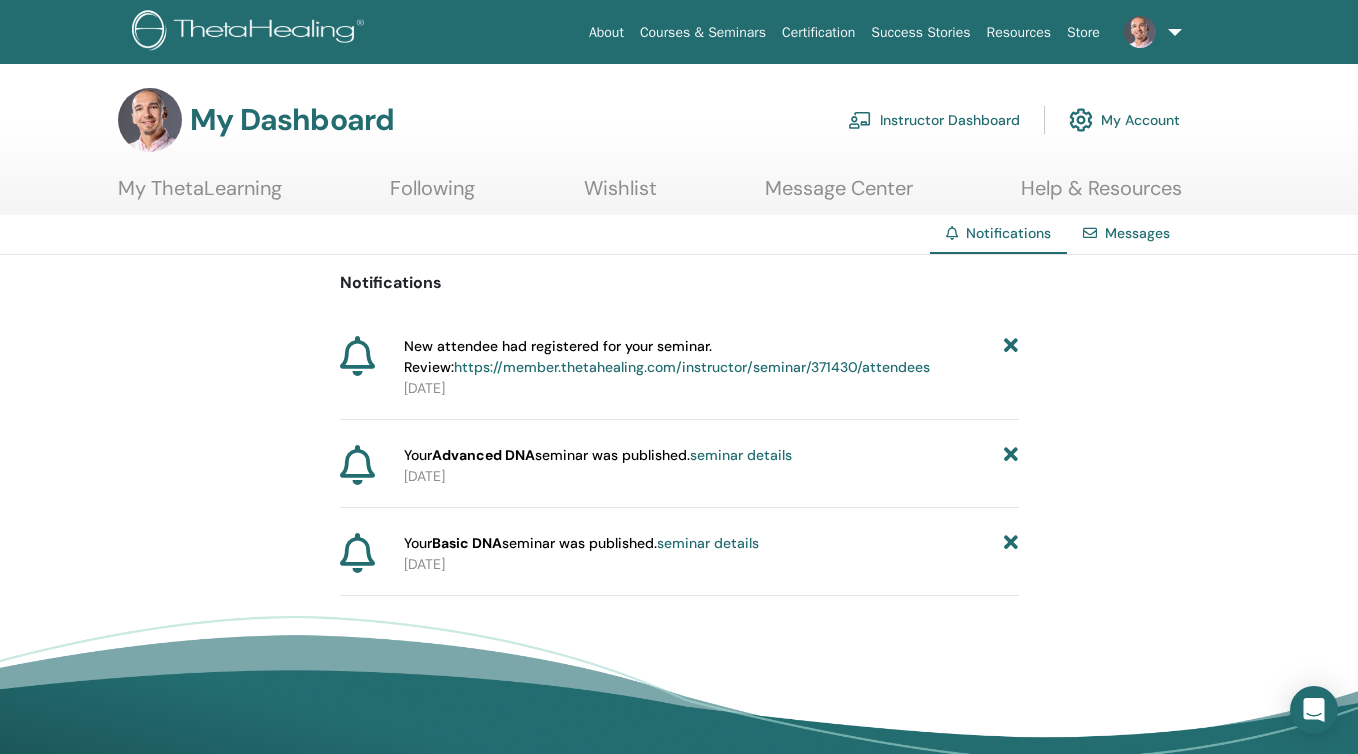 click at bounding box center (1011, 357) 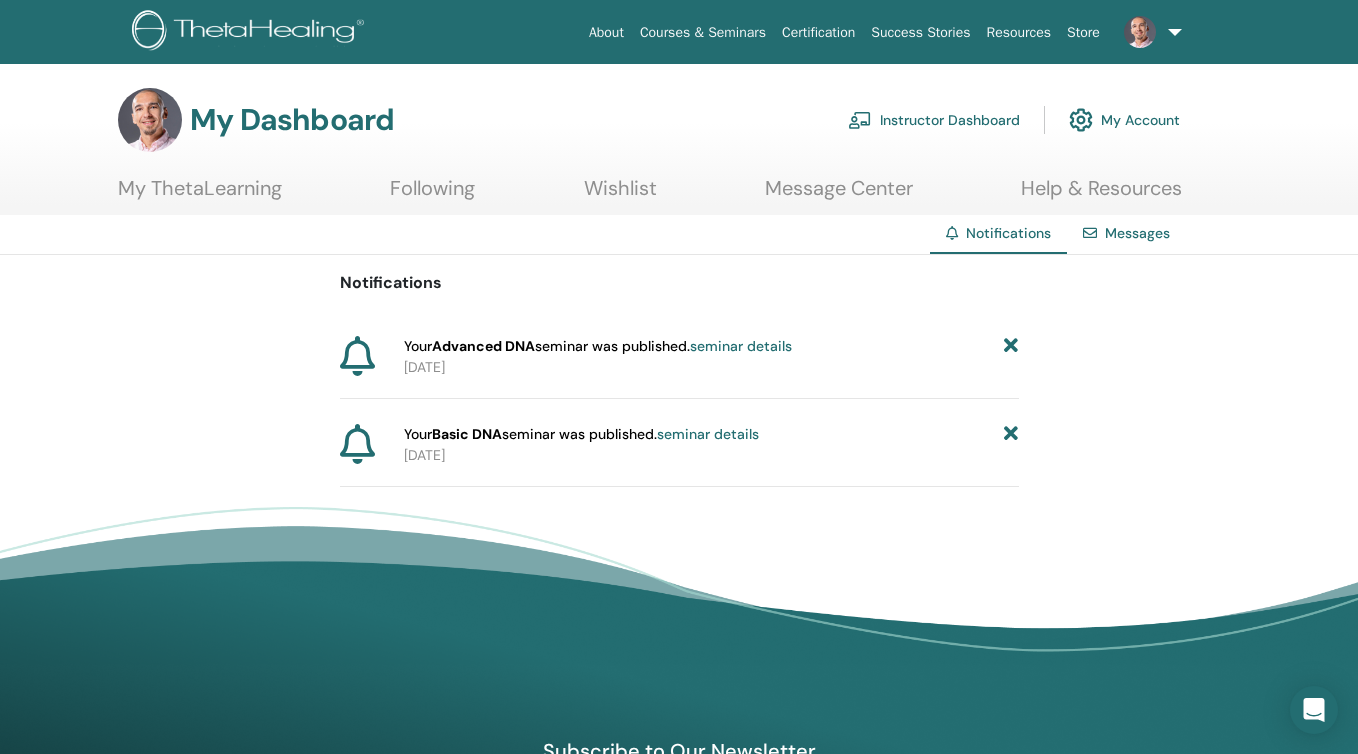 click on "Instructor Dashboard" at bounding box center [934, 120] 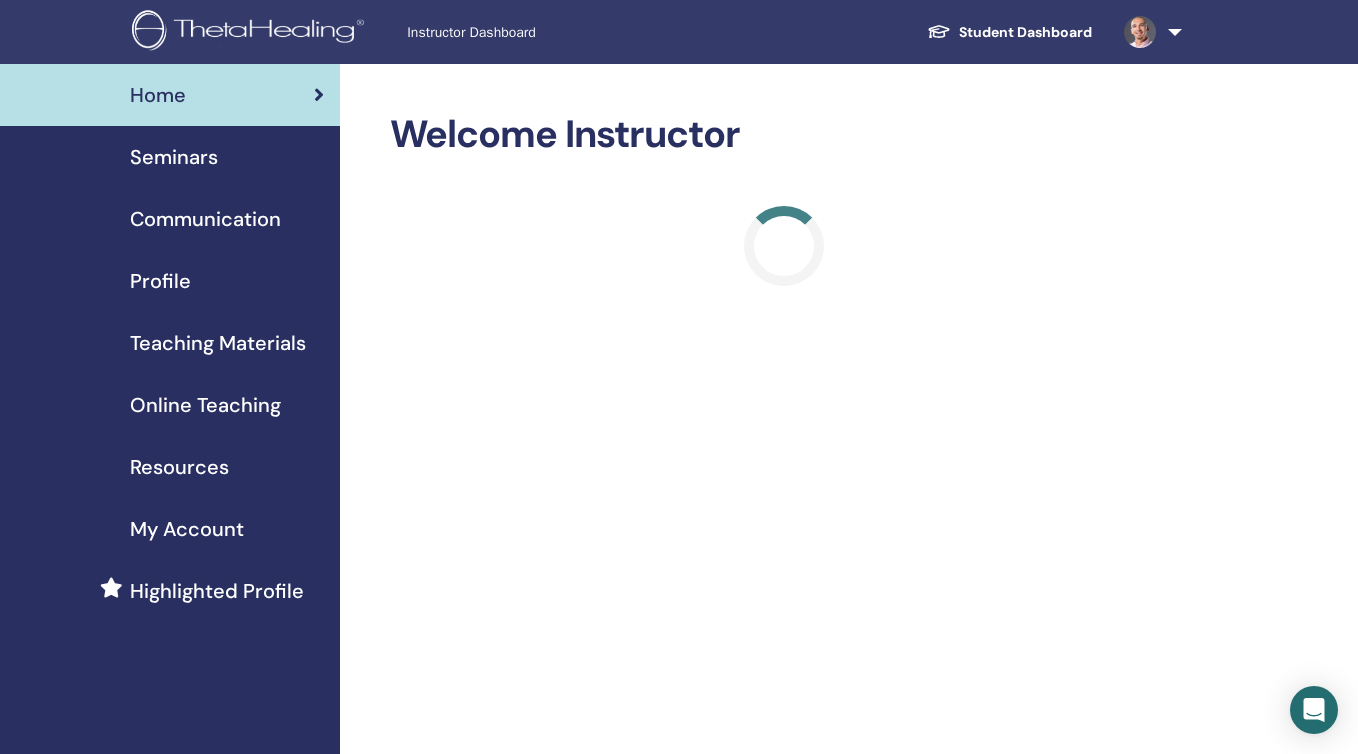 scroll, scrollTop: 0, scrollLeft: 0, axis: both 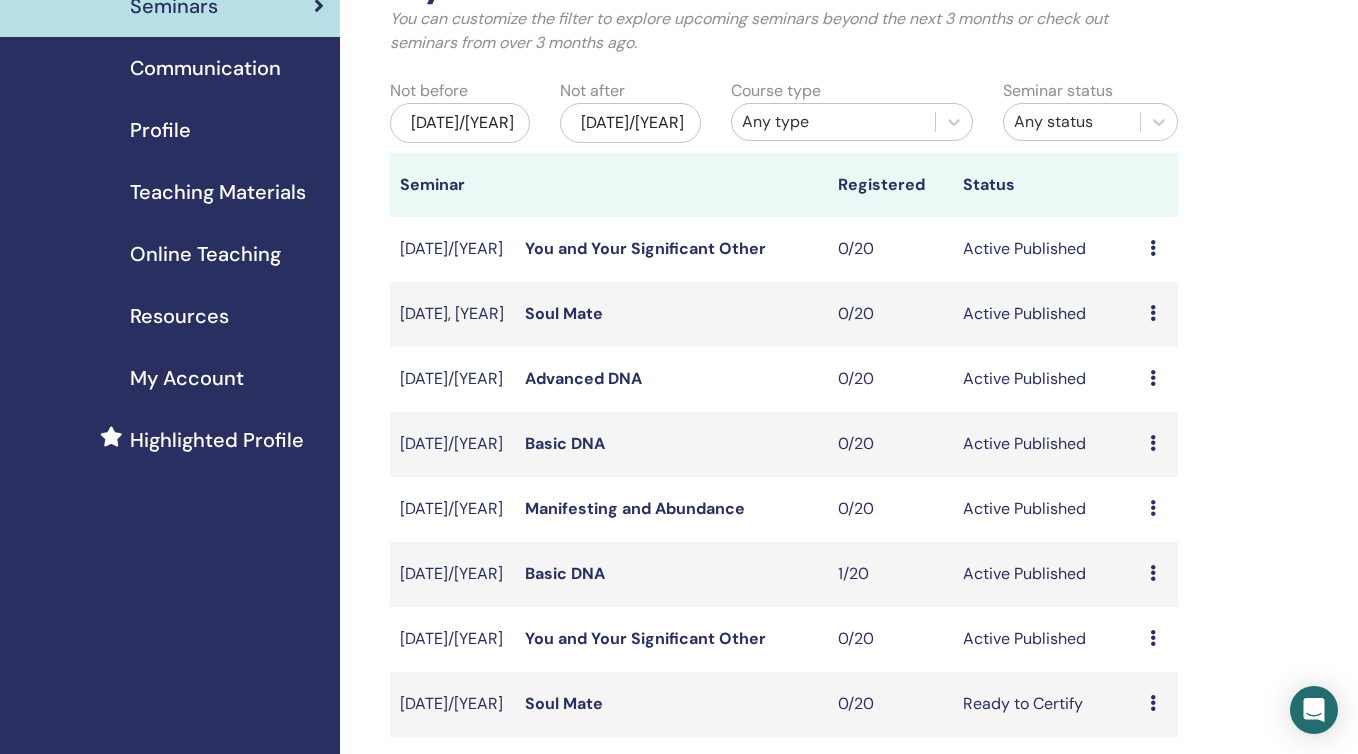 click on "Basic DNA" at bounding box center (565, 573) 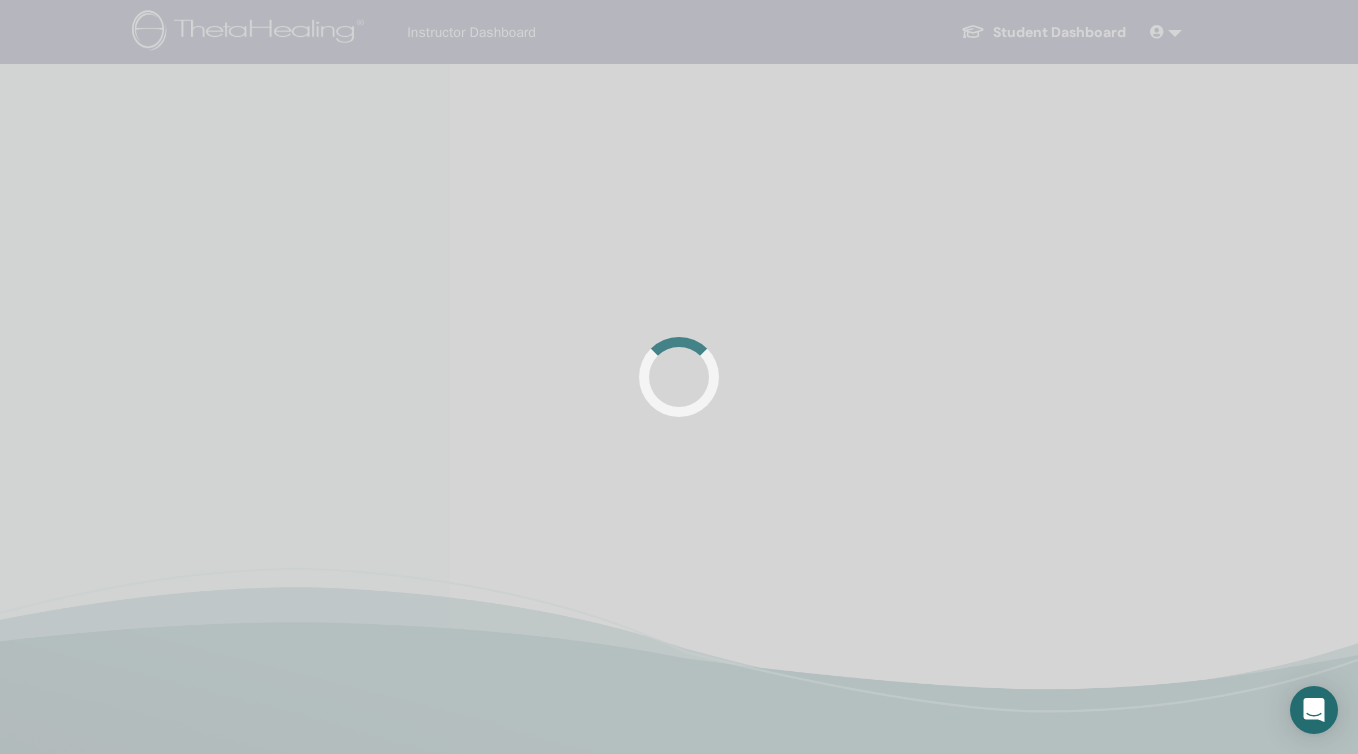 scroll, scrollTop: 0, scrollLeft: 0, axis: both 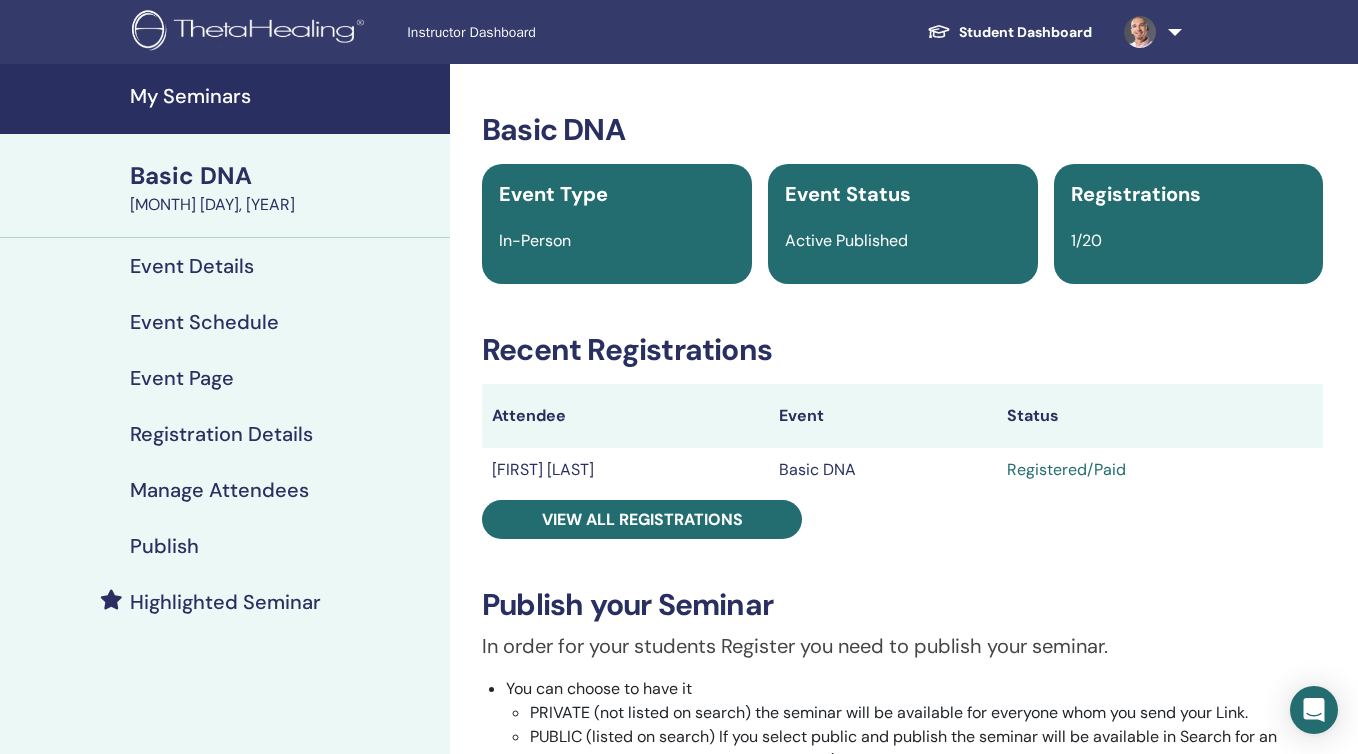 click on "Manage Attendees" at bounding box center (219, 490) 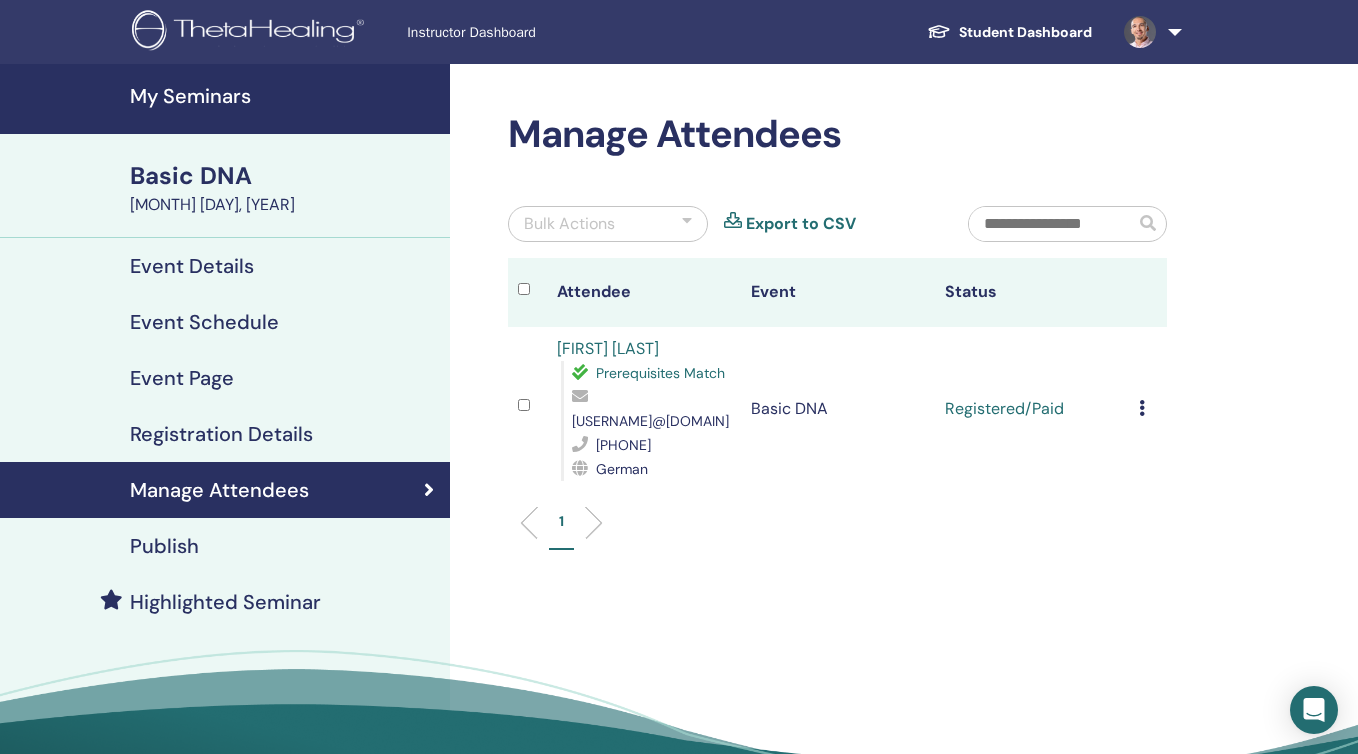 click at bounding box center [1142, 408] 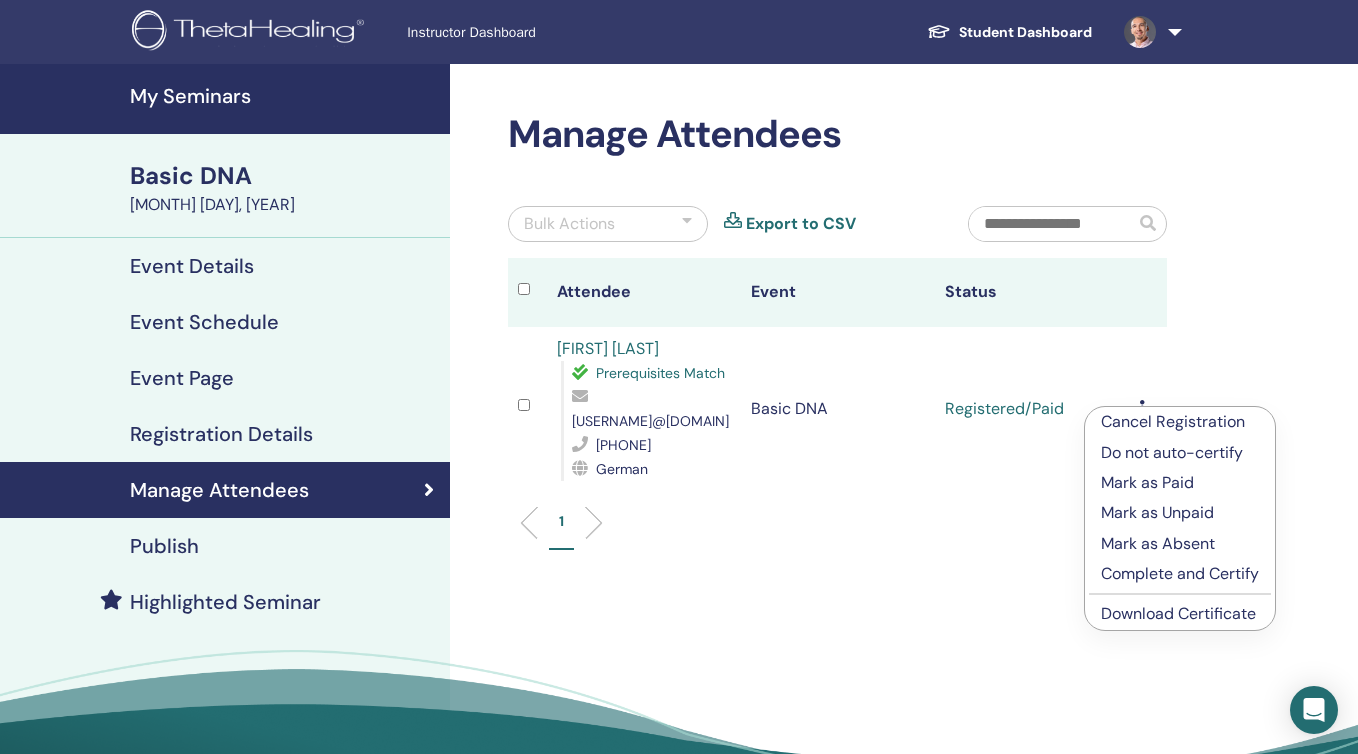 click on "Mark as Unpaid" at bounding box center (1180, 513) 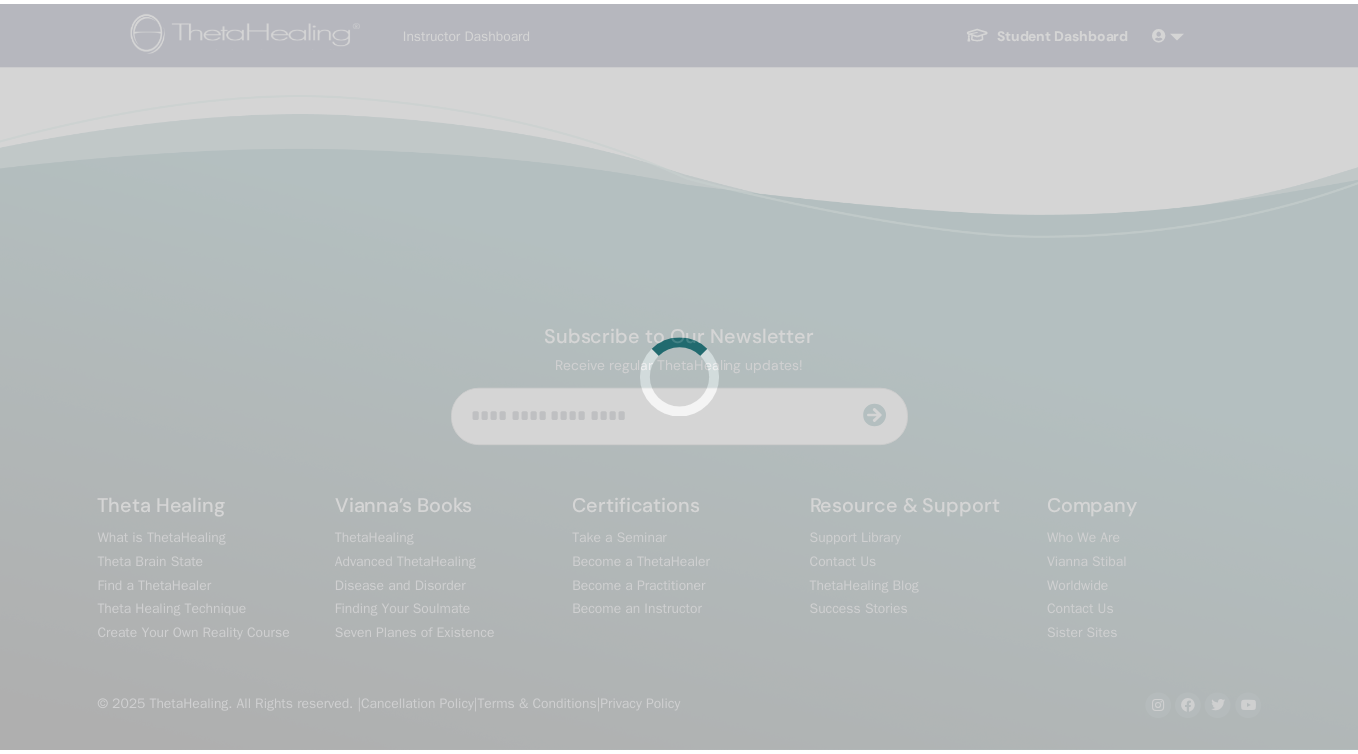 scroll, scrollTop: 0, scrollLeft: 0, axis: both 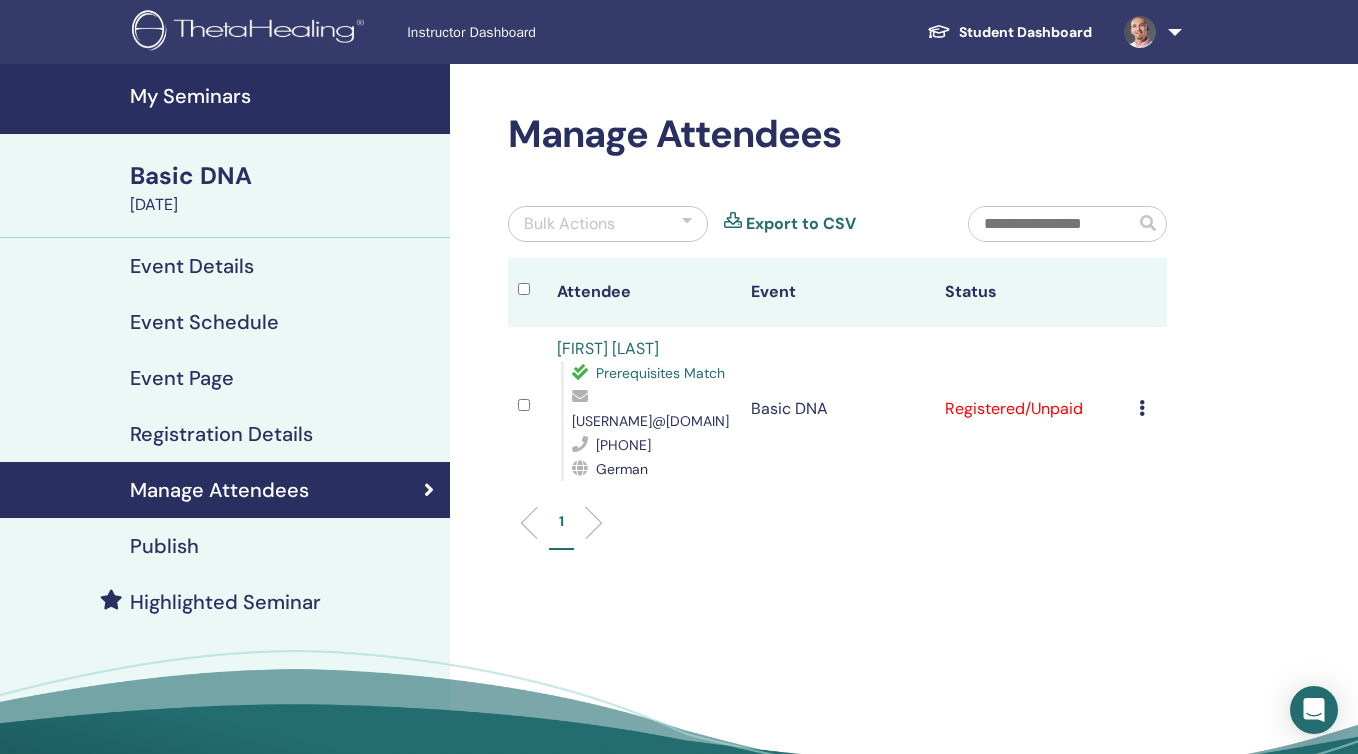 click at bounding box center (1142, 408) 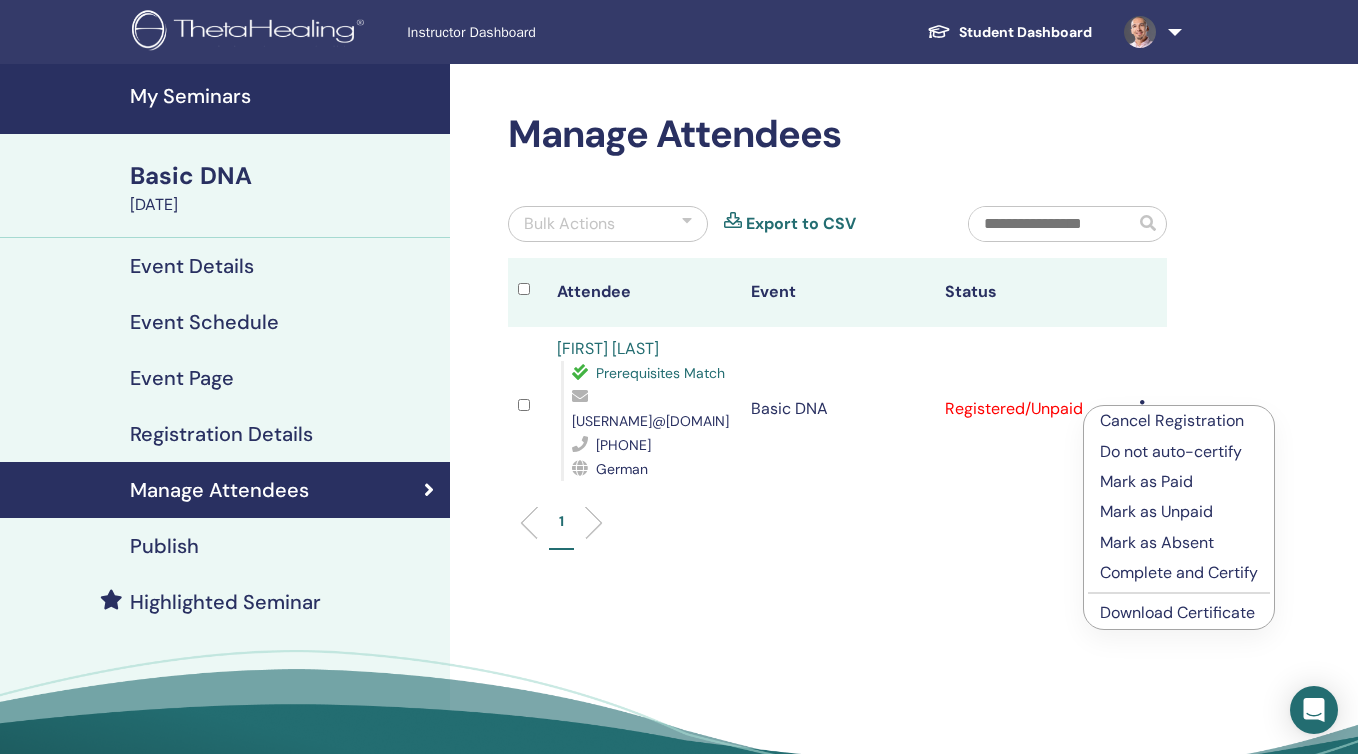 click on "Cancel Registration" at bounding box center (1179, 421) 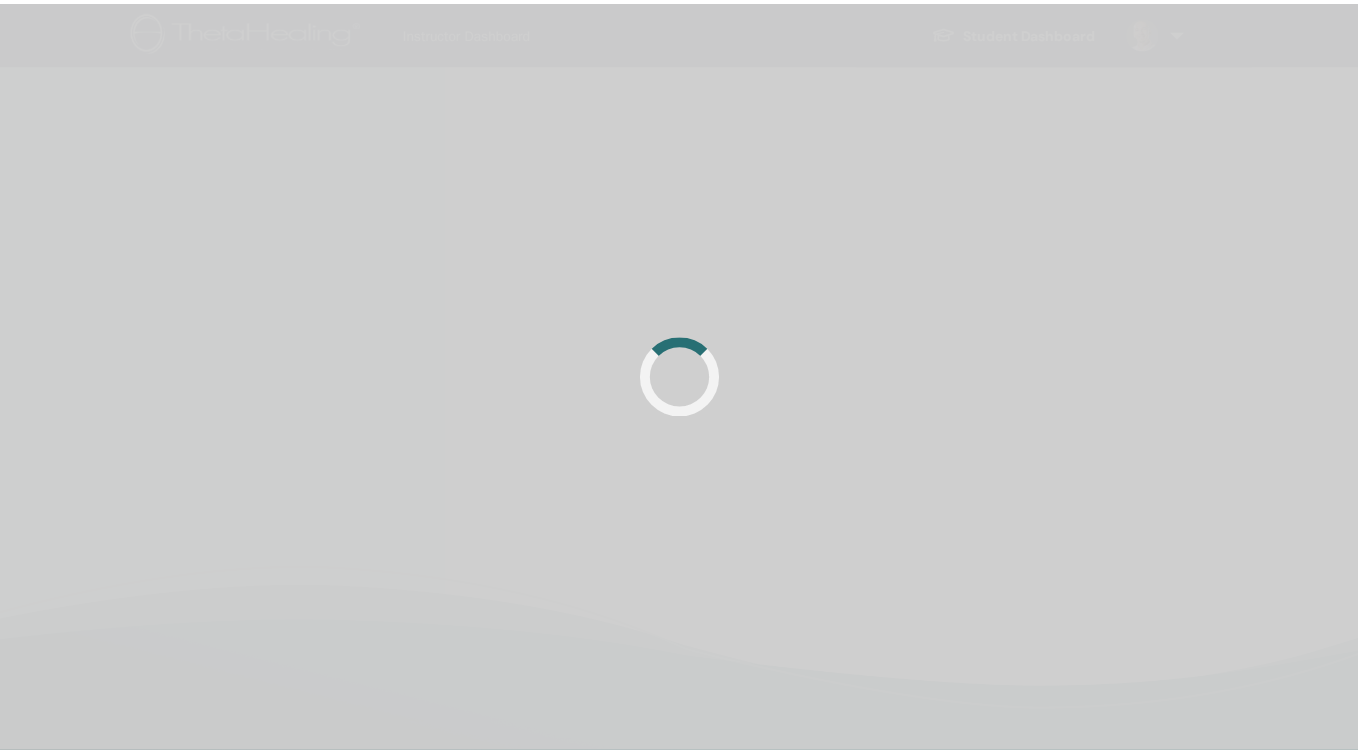 scroll, scrollTop: 0, scrollLeft: 0, axis: both 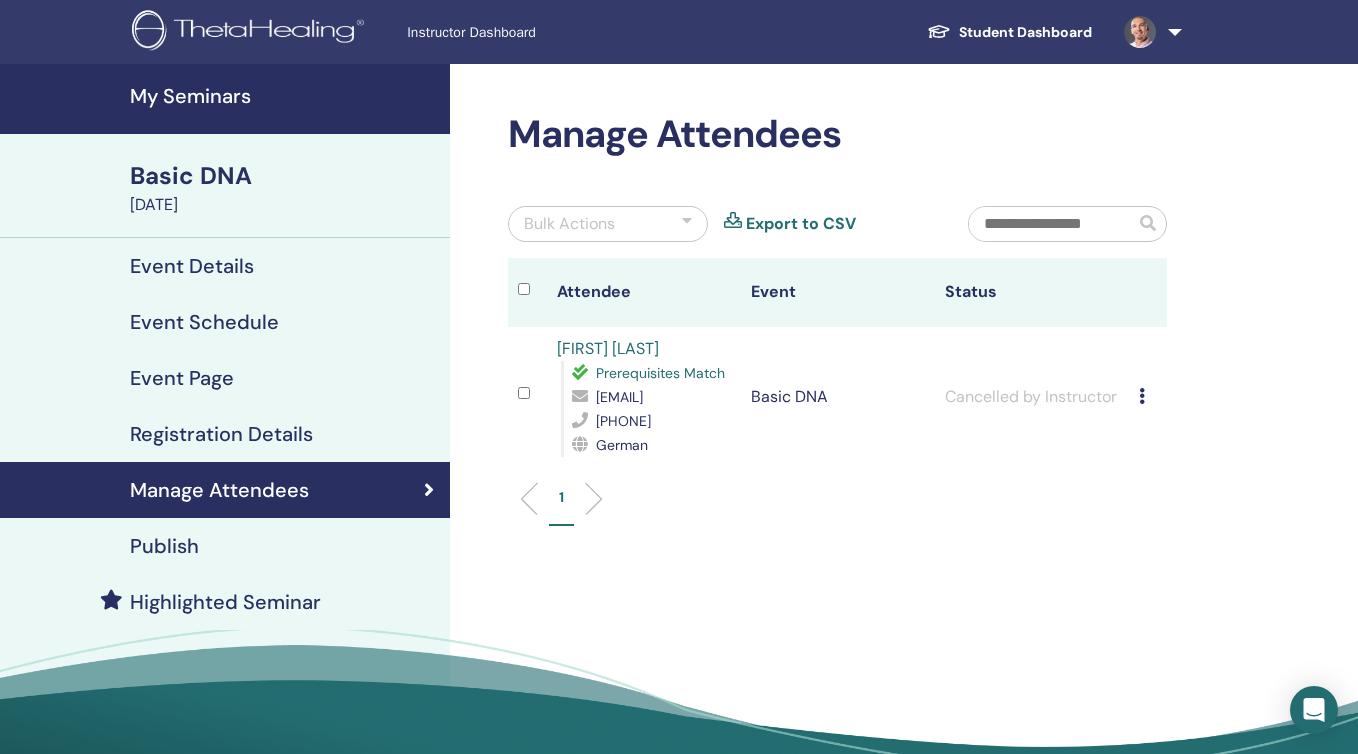 click on "Cancel Registration Do not auto-certify Mark as Paid Mark as Unpaid Mark as Absent Complete and Certify Download Certificate" at bounding box center [1148, 397] 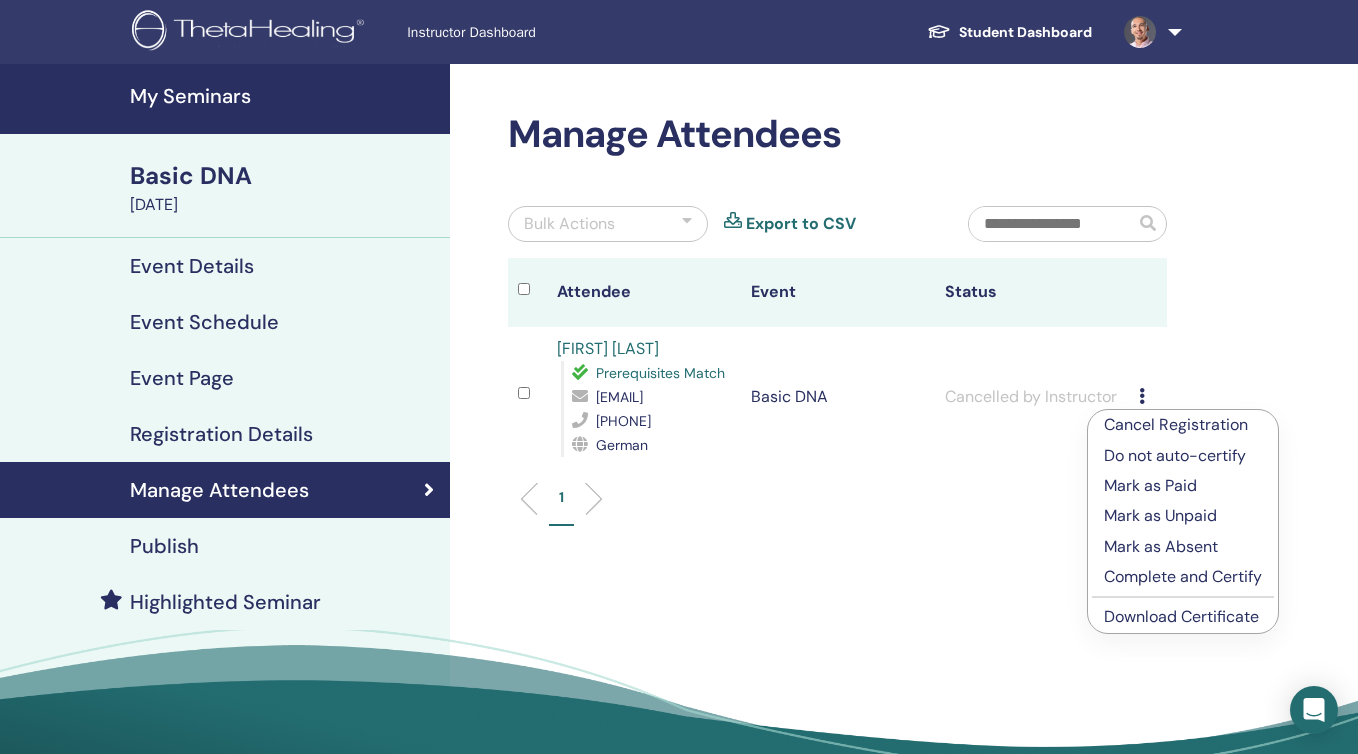 click on "Do not auto-certify" at bounding box center [1183, 456] 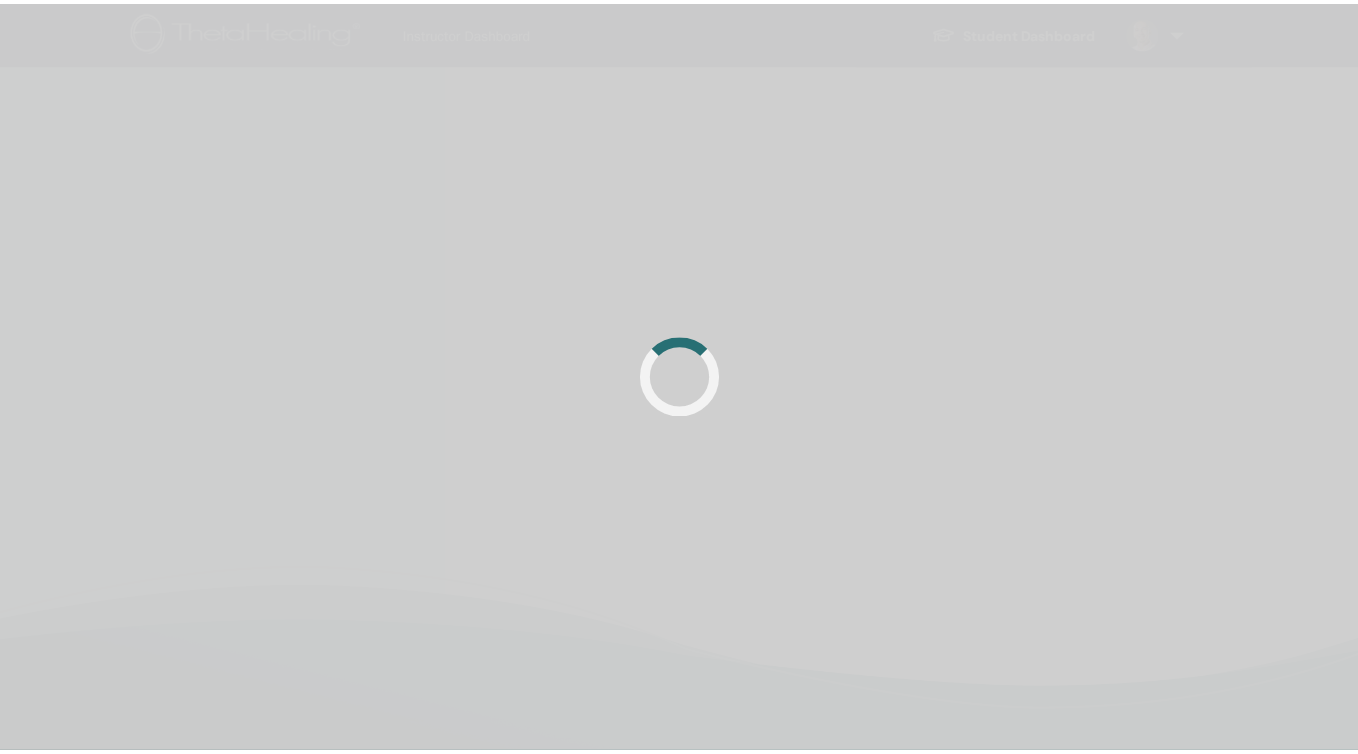 scroll, scrollTop: 0, scrollLeft: 0, axis: both 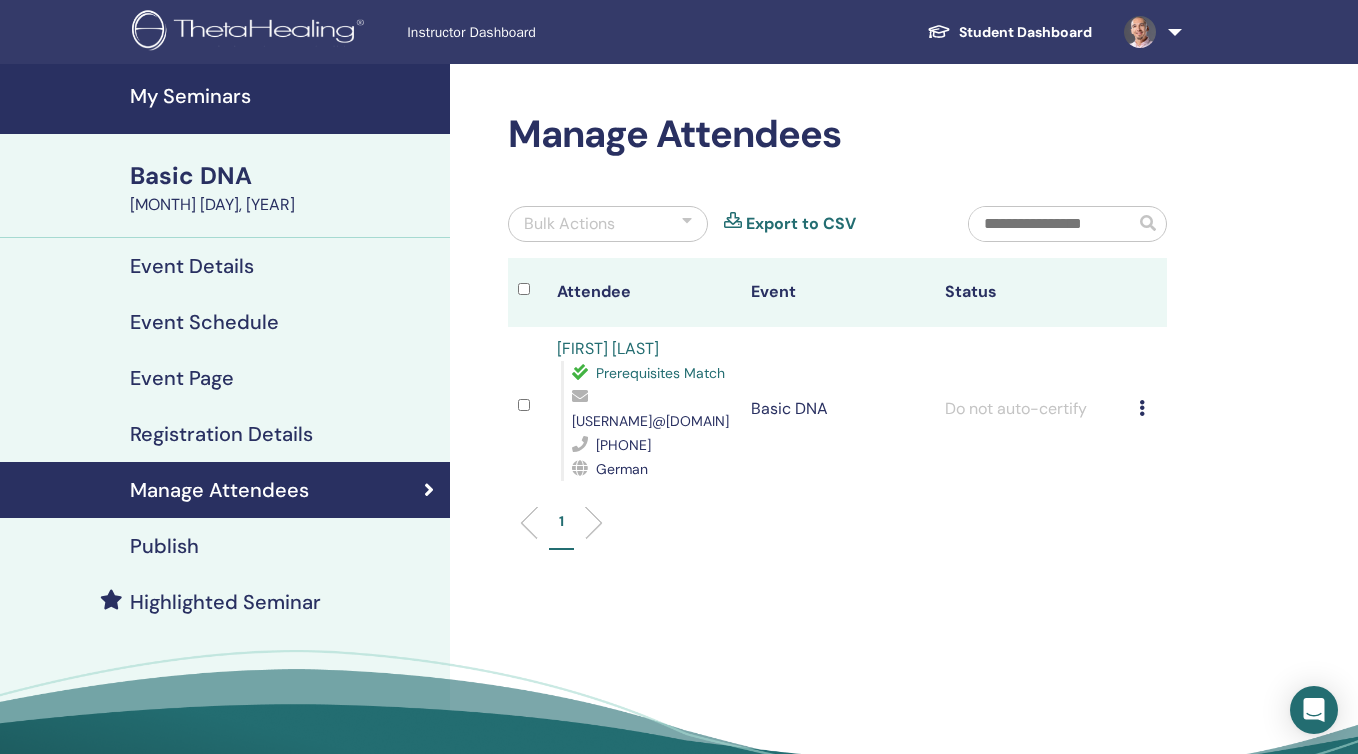 click at bounding box center [1142, 408] 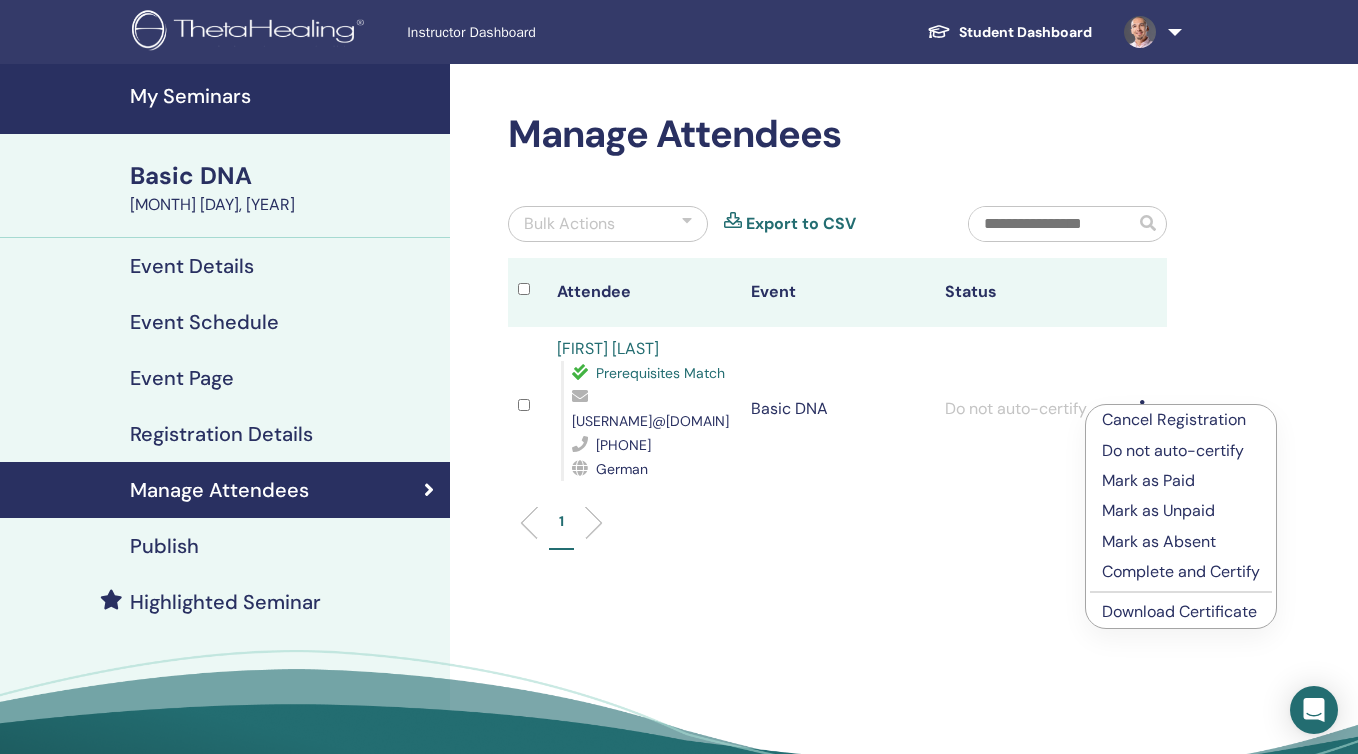 click on "Cancel Registration" at bounding box center [1181, 420] 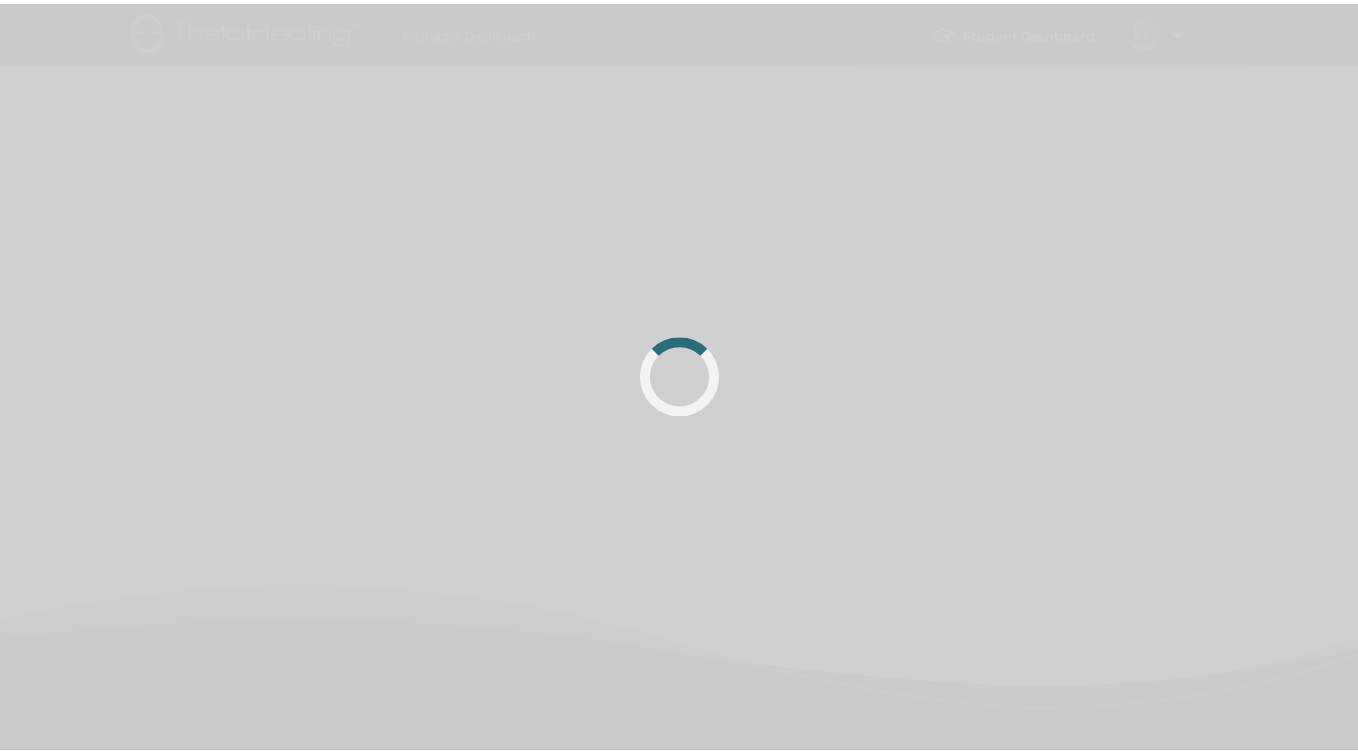 scroll, scrollTop: 0, scrollLeft: 0, axis: both 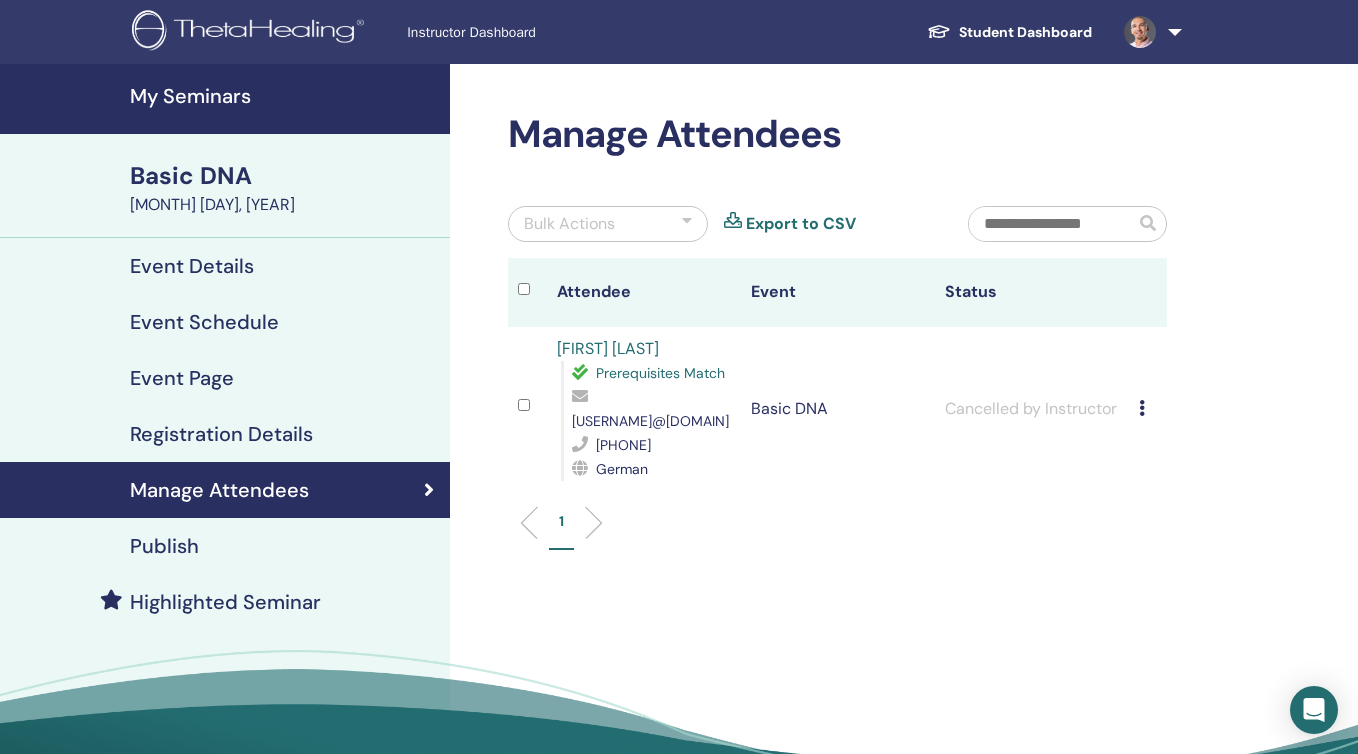 click on "My Seminars" at bounding box center [284, 96] 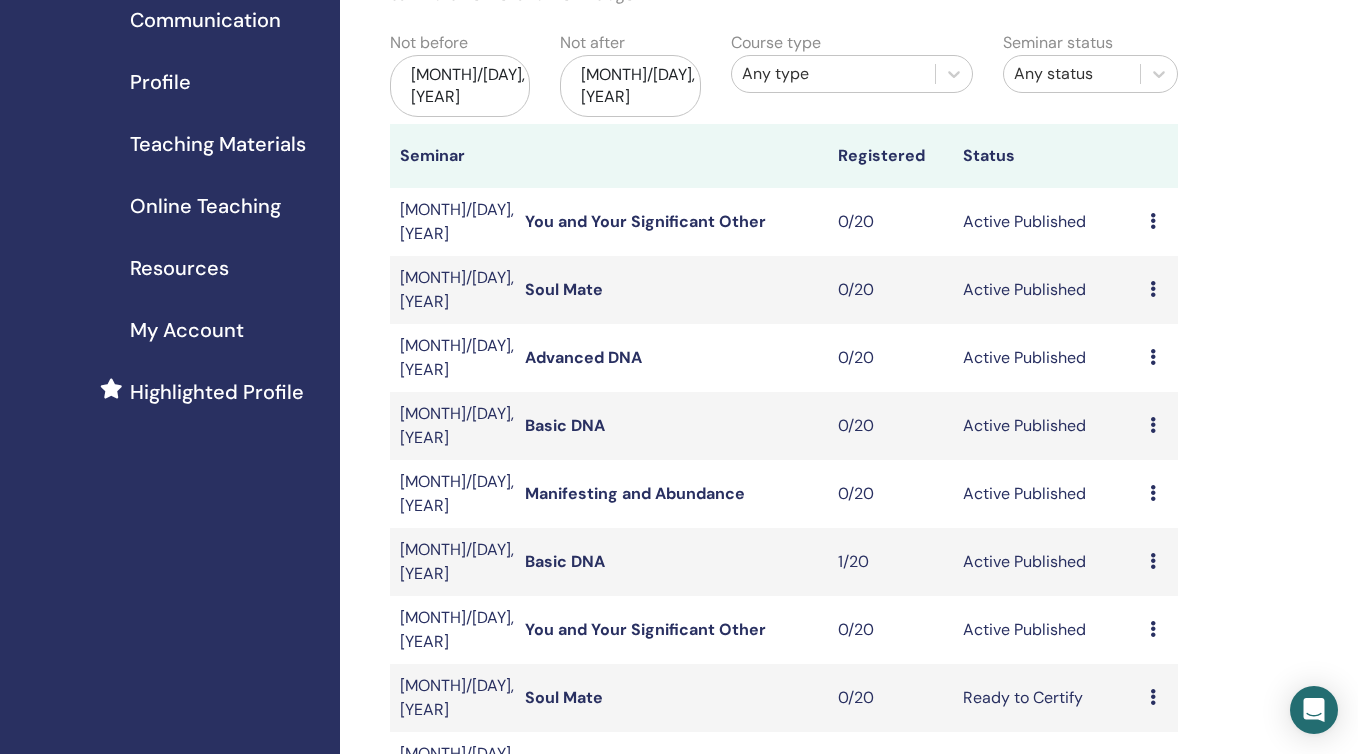 scroll, scrollTop: 265, scrollLeft: 0, axis: vertical 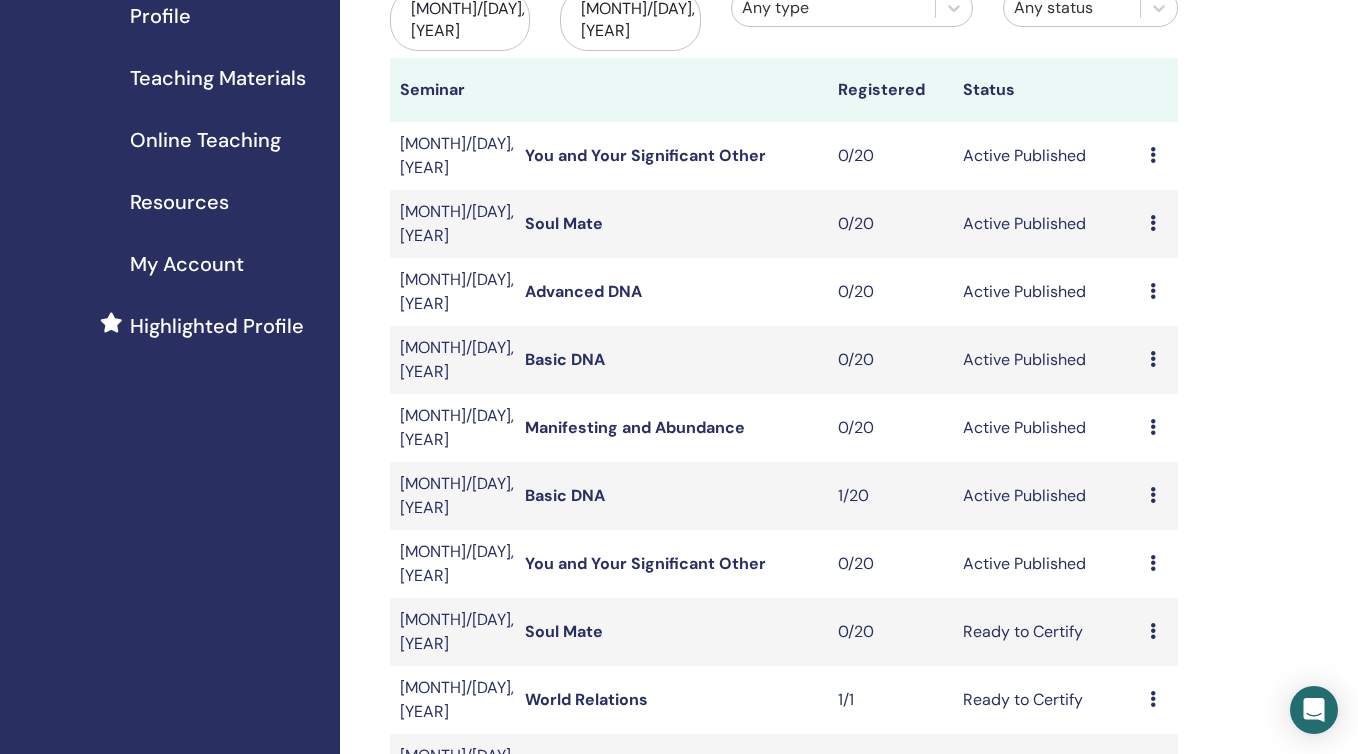 click at bounding box center [1153, 495] 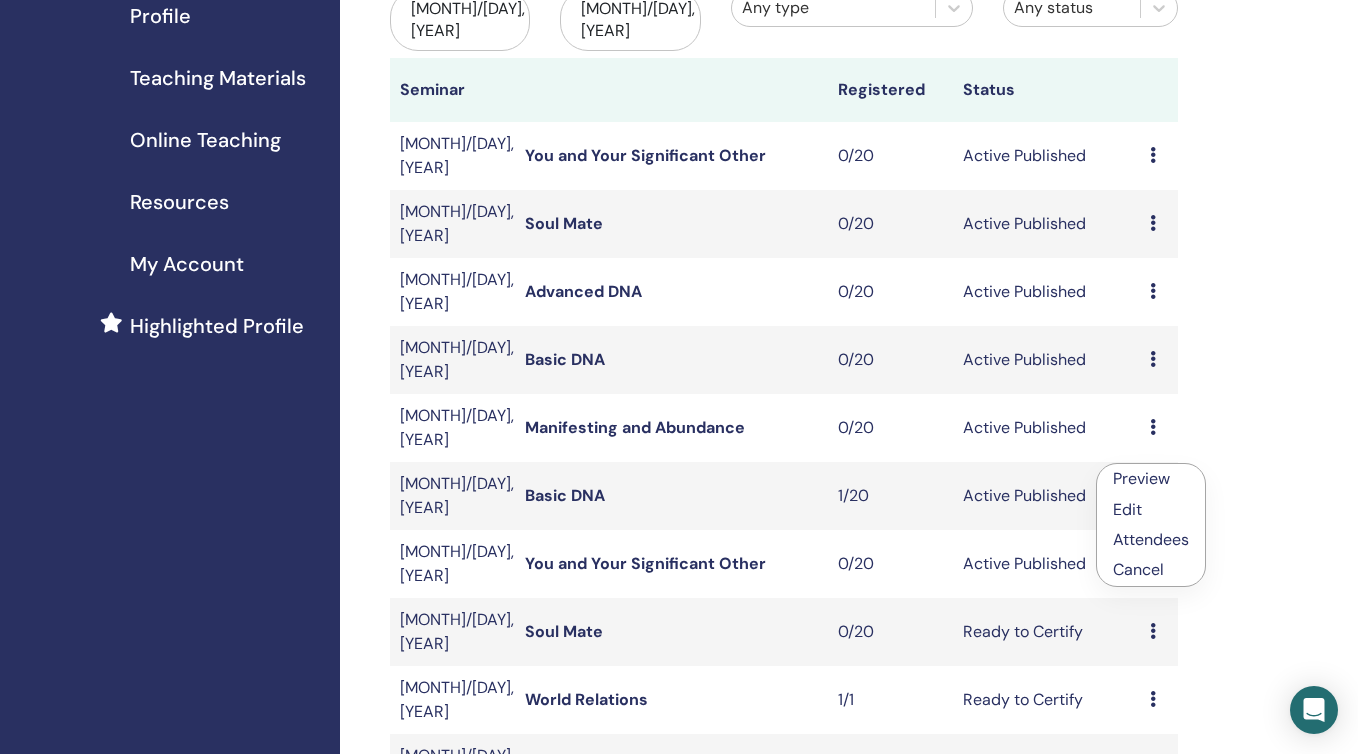 click on "Cancel" at bounding box center [1151, 570] 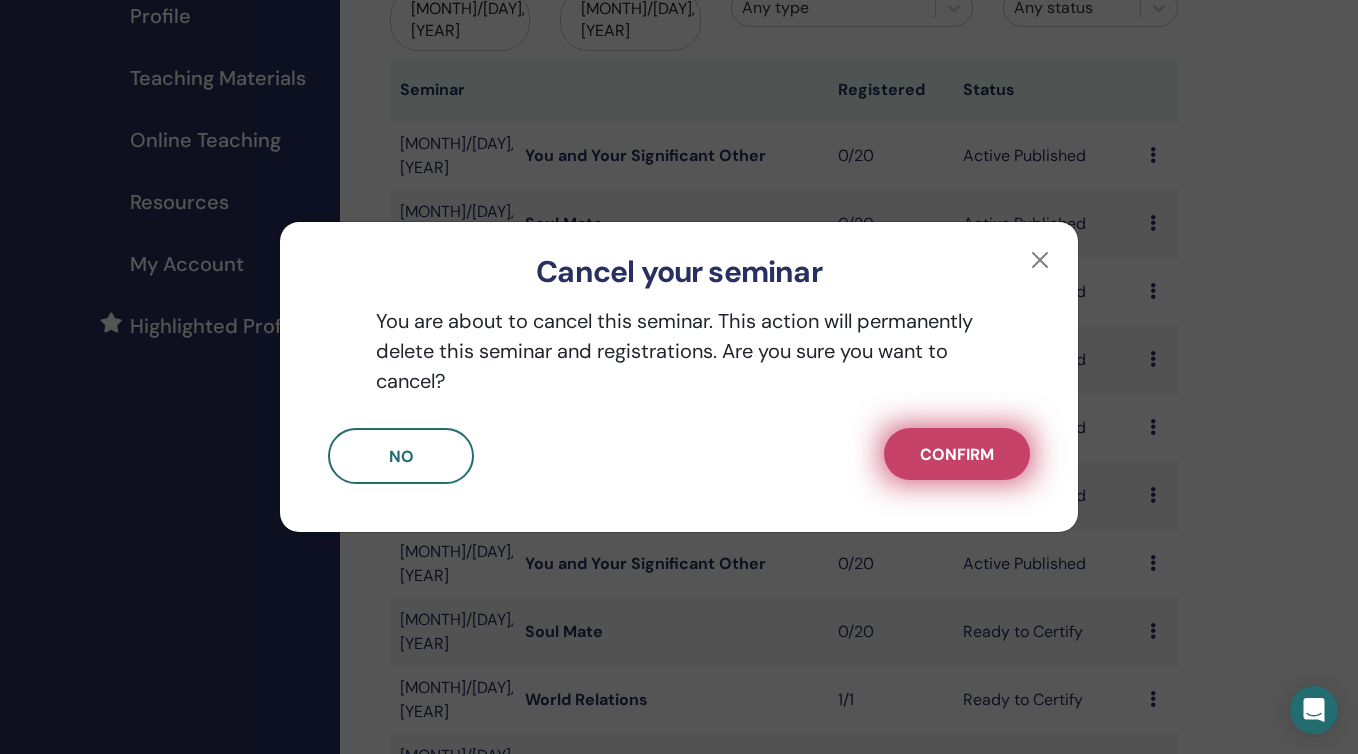 click on "Confirm" at bounding box center [957, 454] 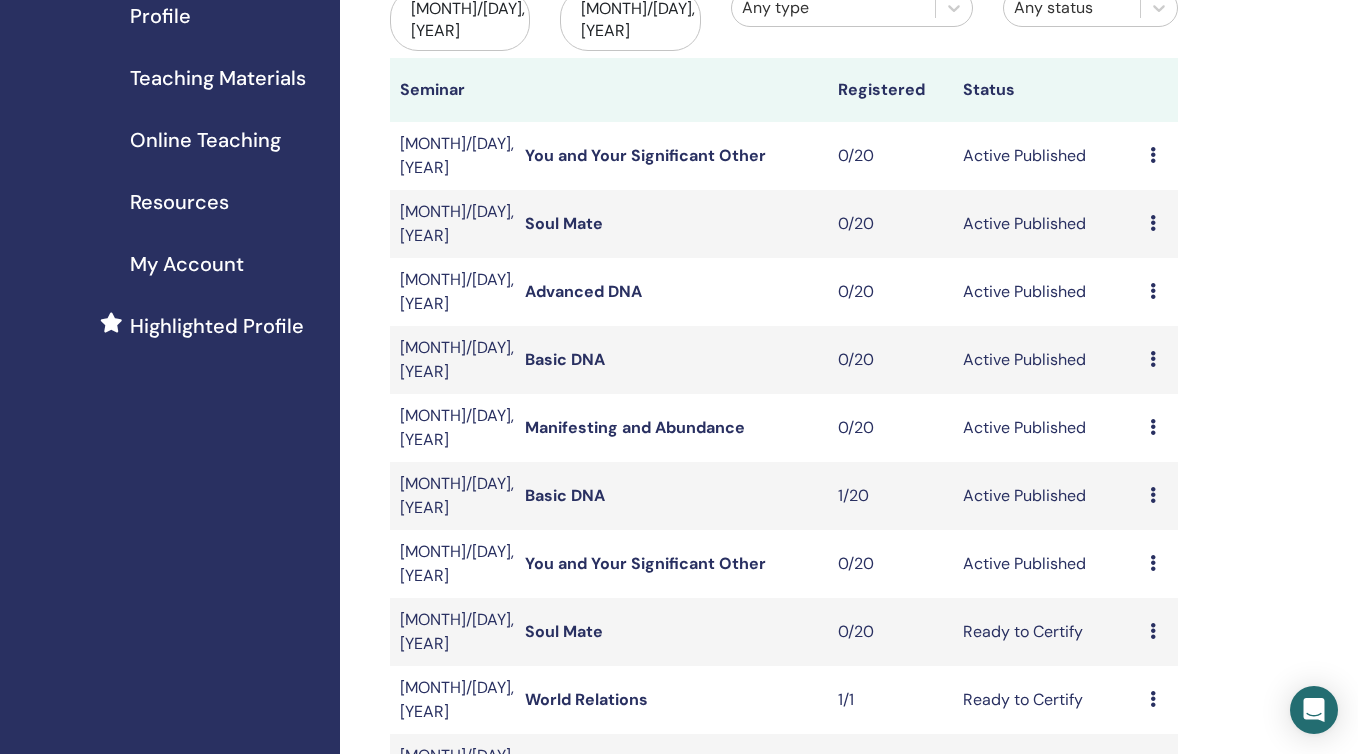 click on "Jul/25, 2025" at bounding box center [452, 496] 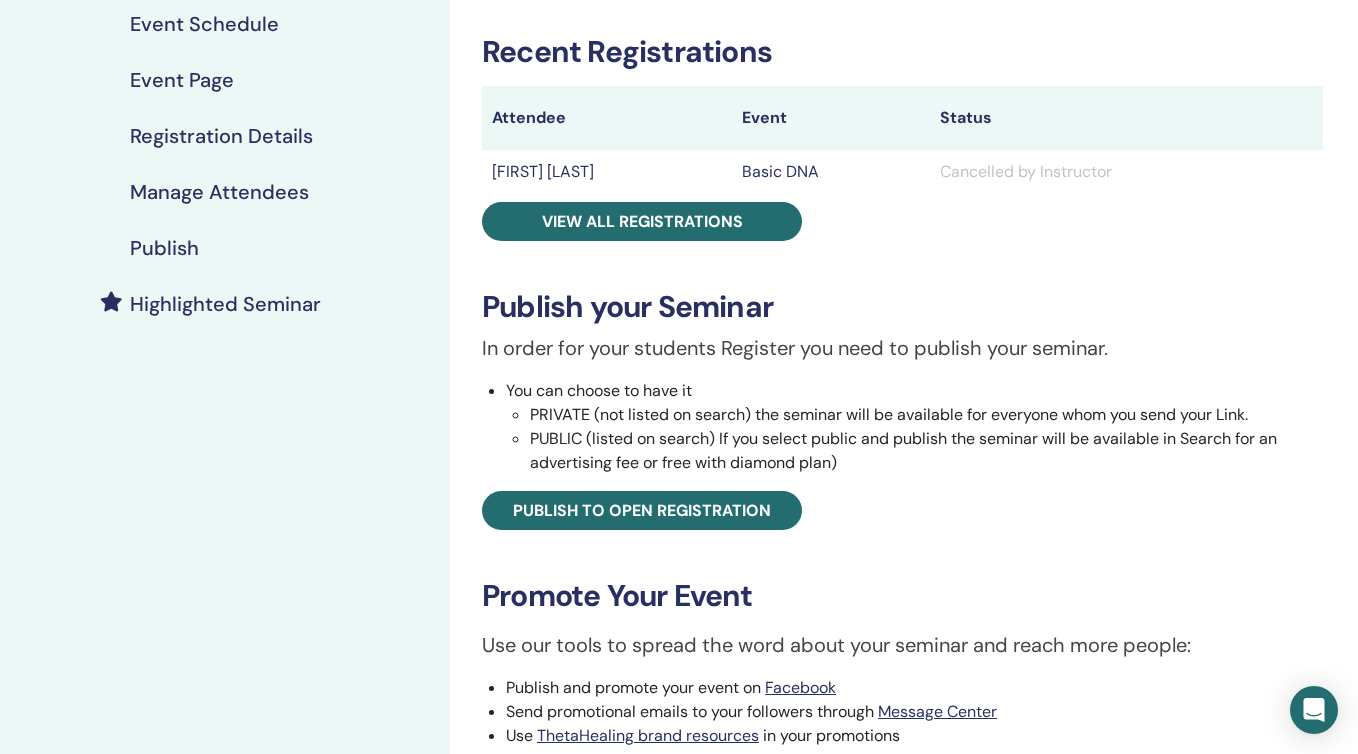 scroll, scrollTop: 295, scrollLeft: 0, axis: vertical 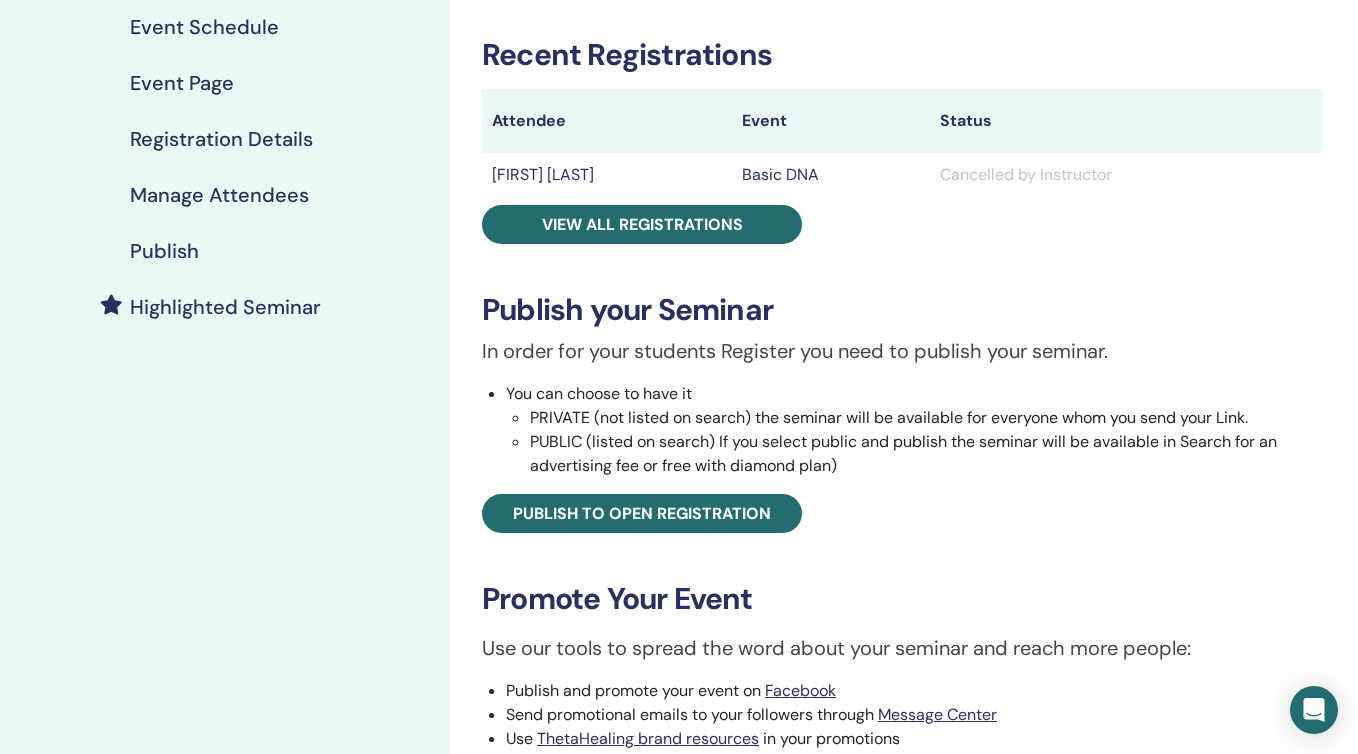 click on "Publish" at bounding box center (164, 251) 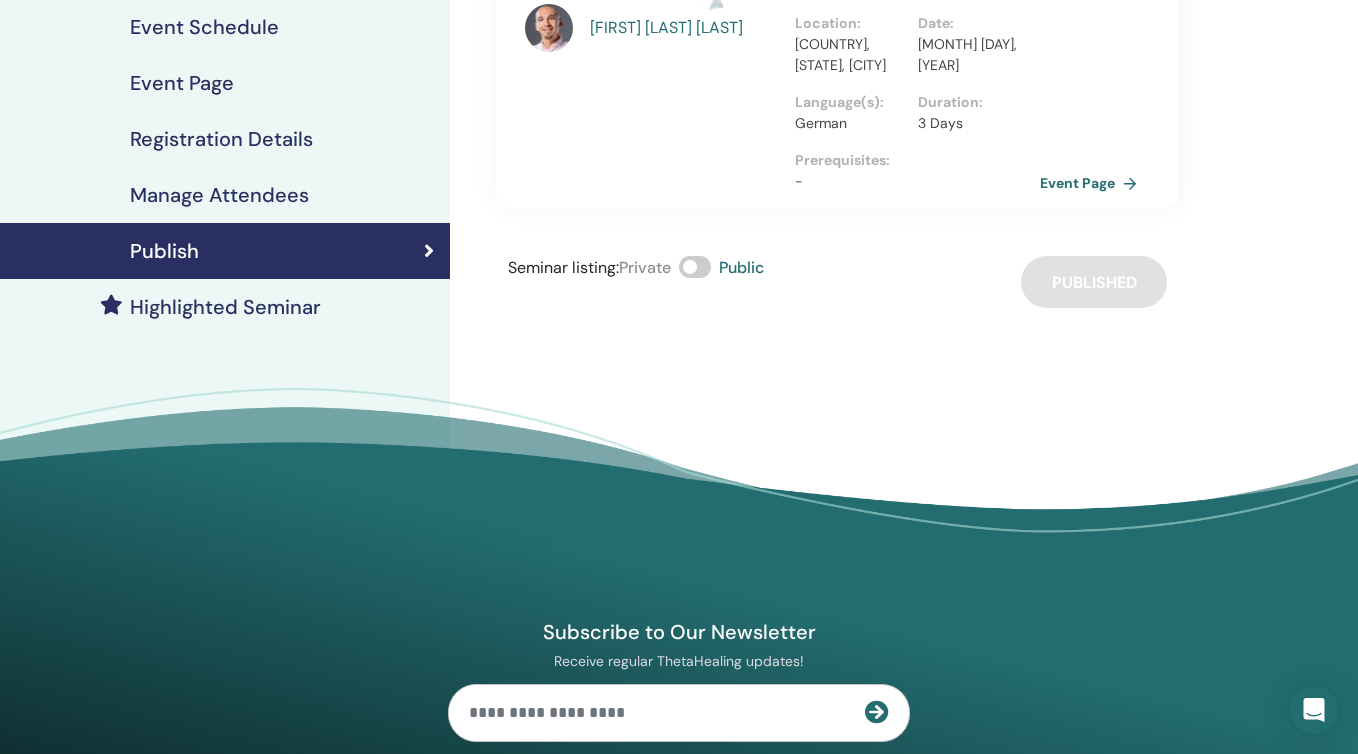 click at bounding box center (695, 267) 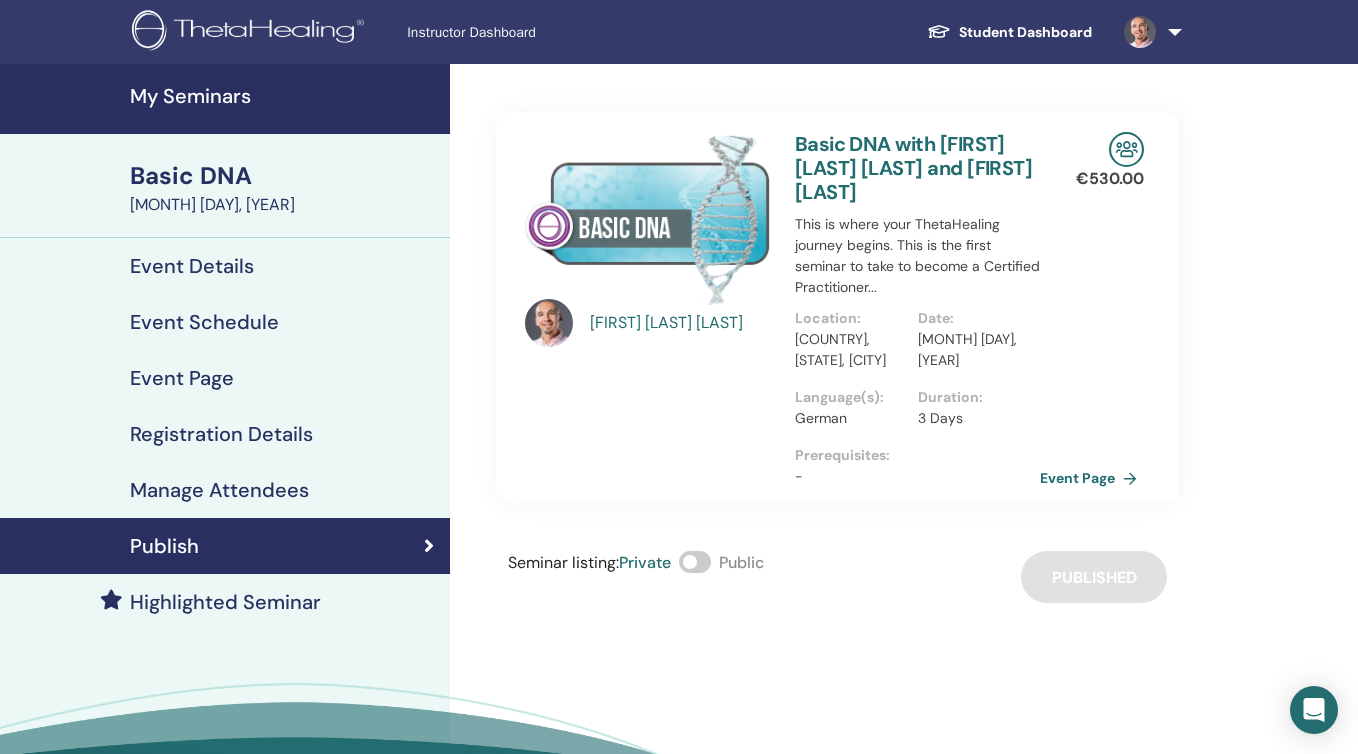 scroll, scrollTop: 0, scrollLeft: 0, axis: both 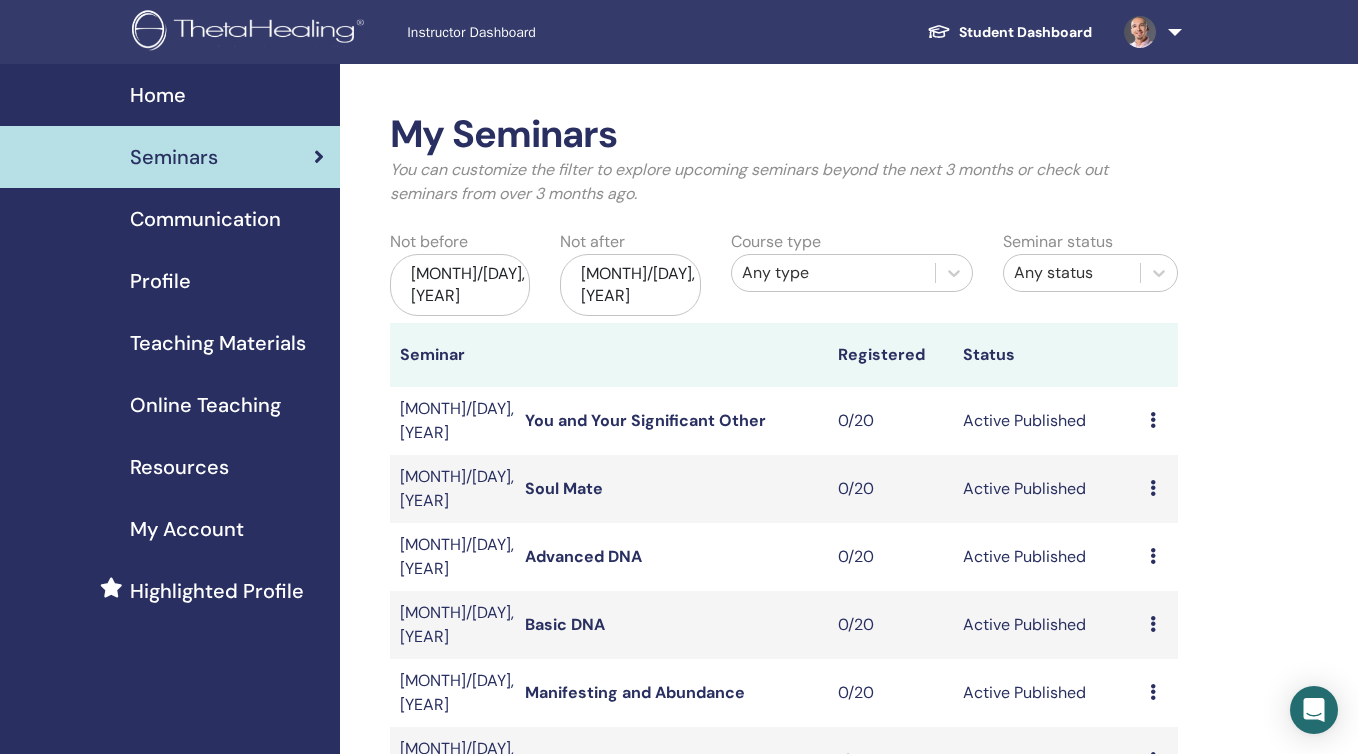 click at bounding box center (1149, 32) 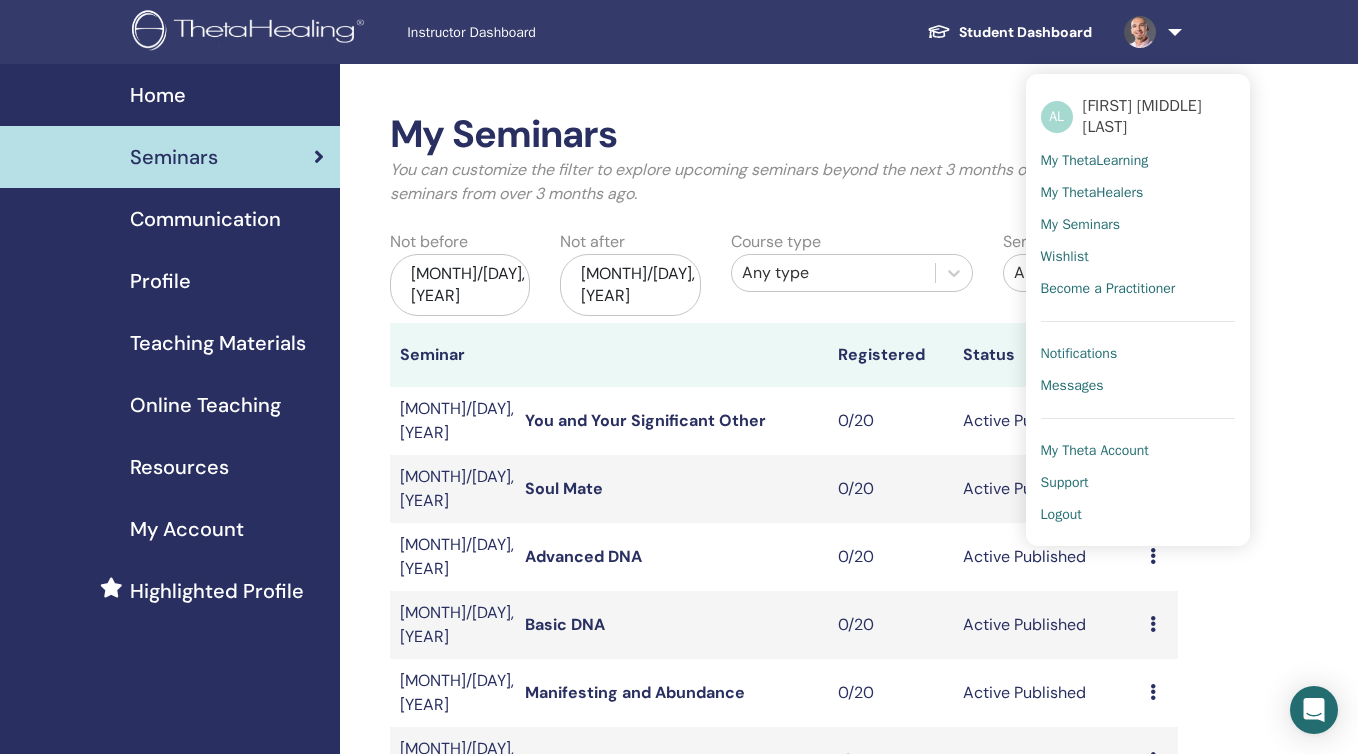 click on "Logout" at bounding box center (1061, 515) 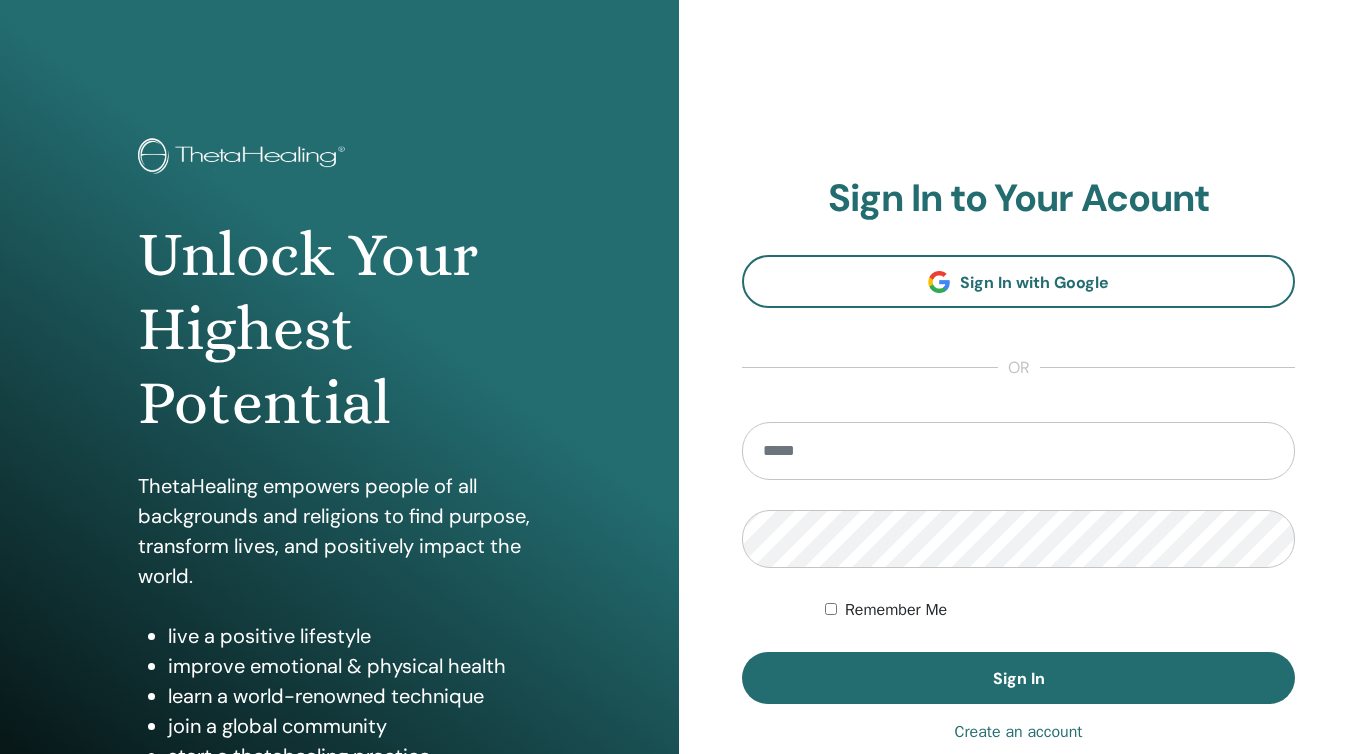 scroll, scrollTop: 0, scrollLeft: 0, axis: both 